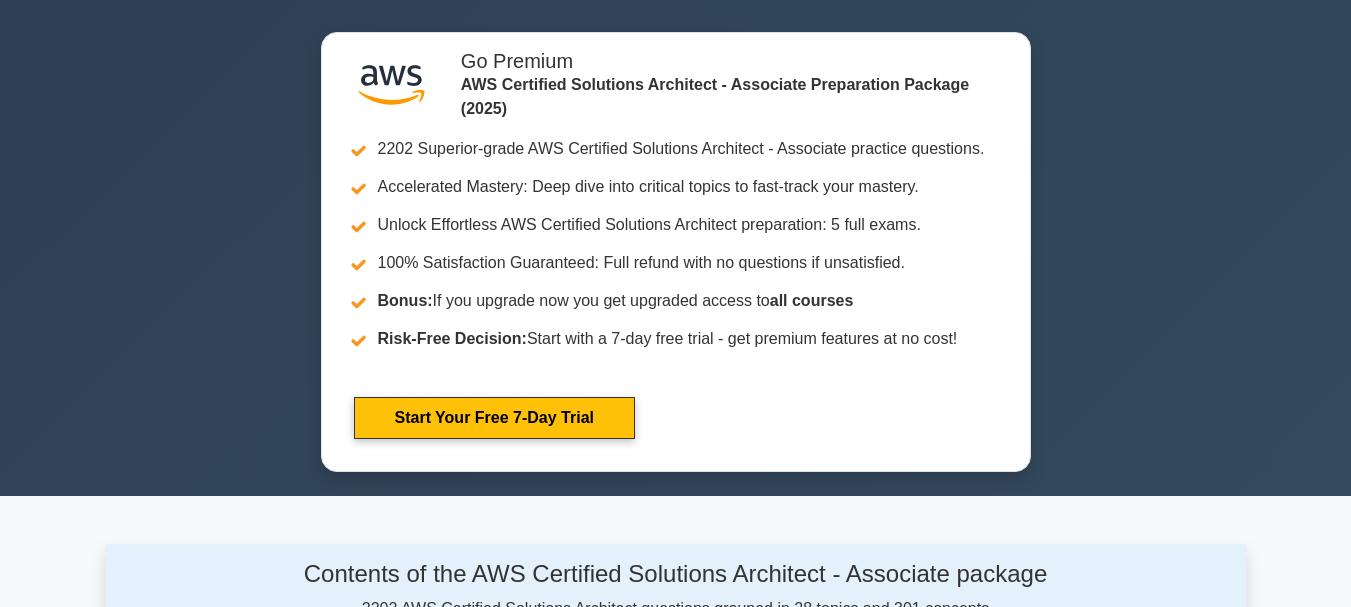 scroll, scrollTop: 770, scrollLeft: 0, axis: vertical 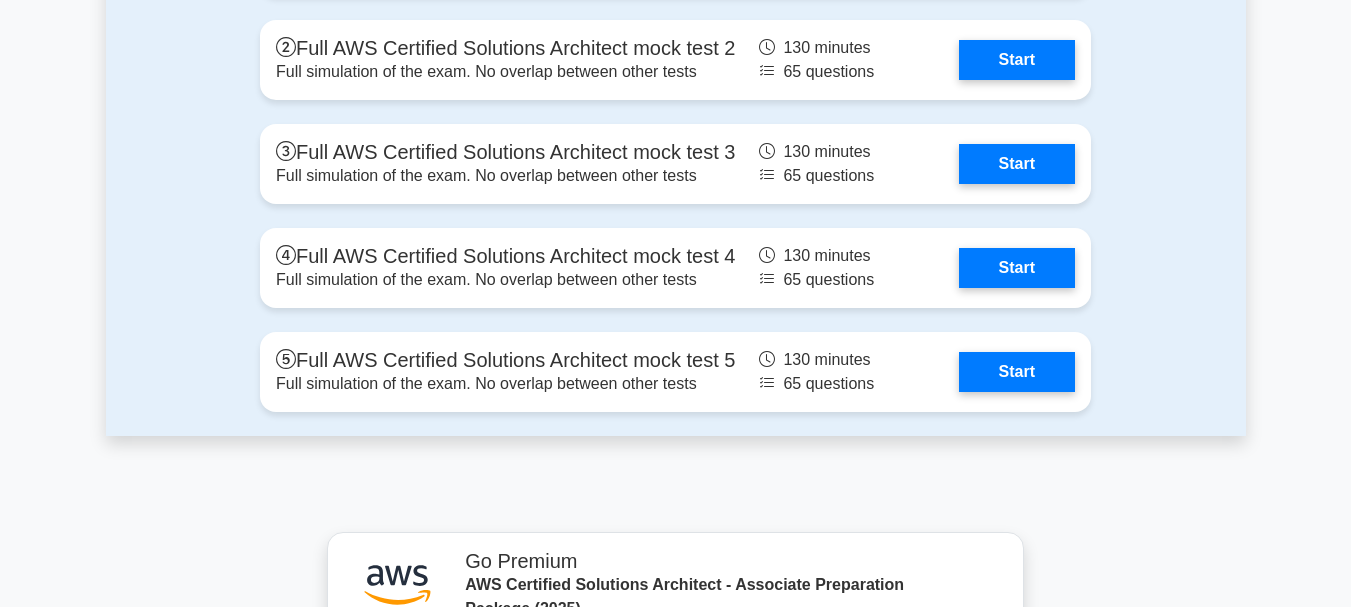 click on "Start" at bounding box center (1017, 268) 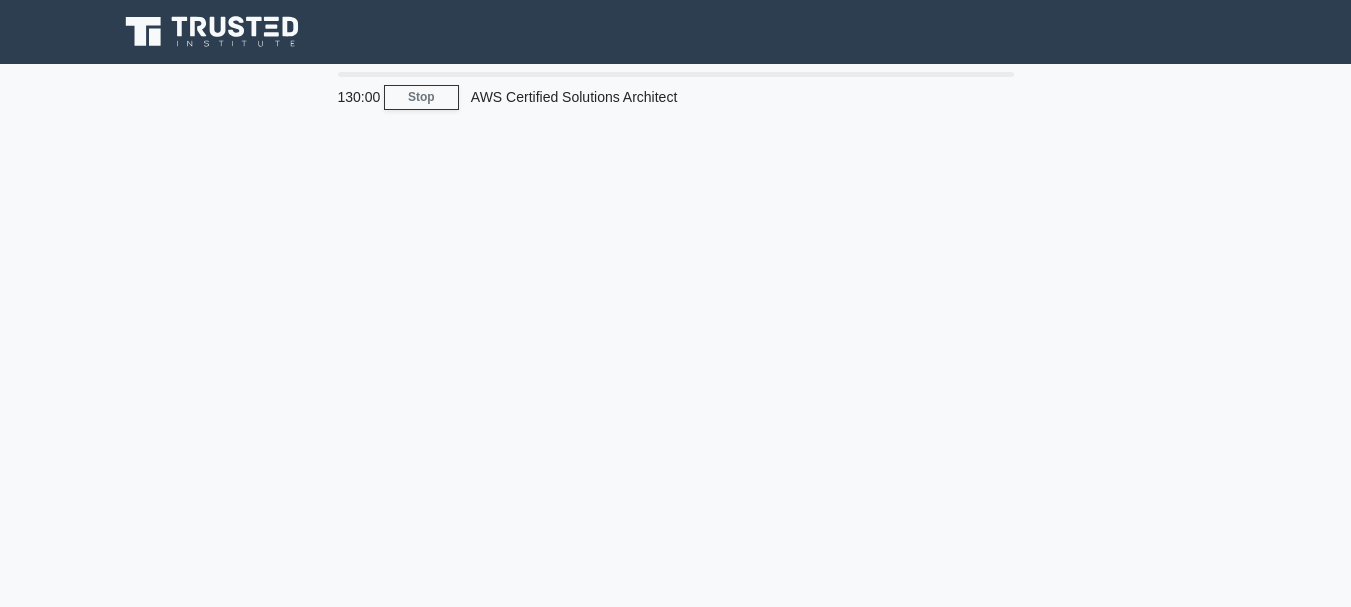 scroll, scrollTop: 0, scrollLeft: 0, axis: both 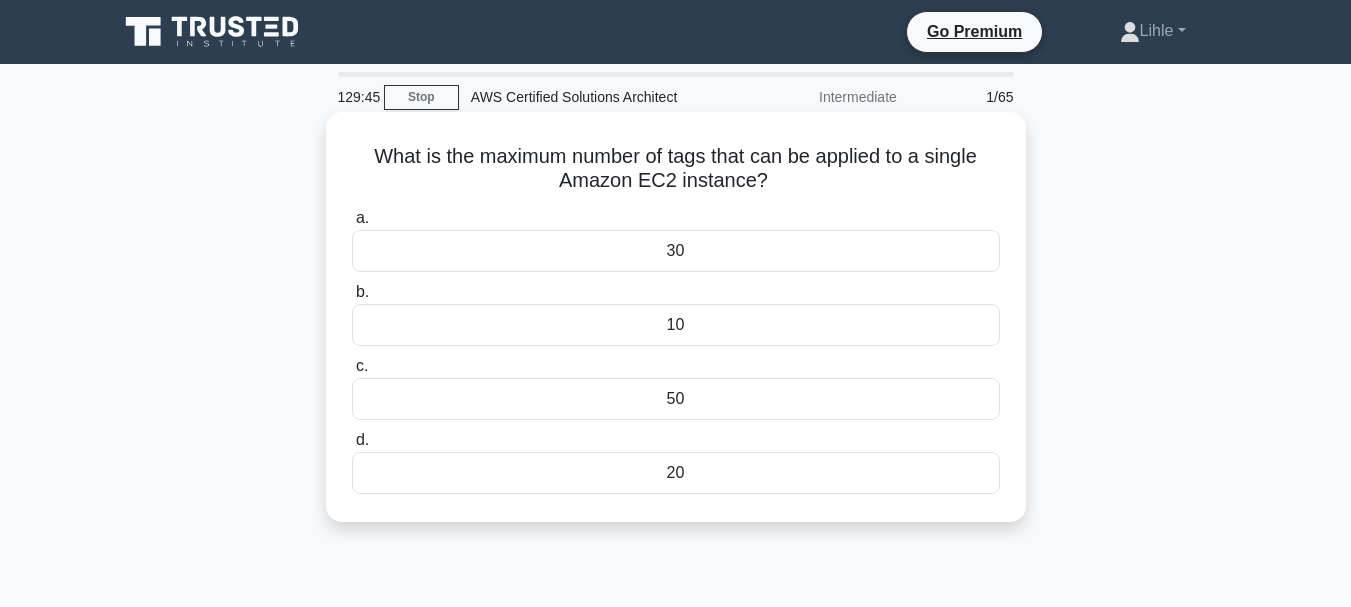 click on "10" at bounding box center (676, 325) 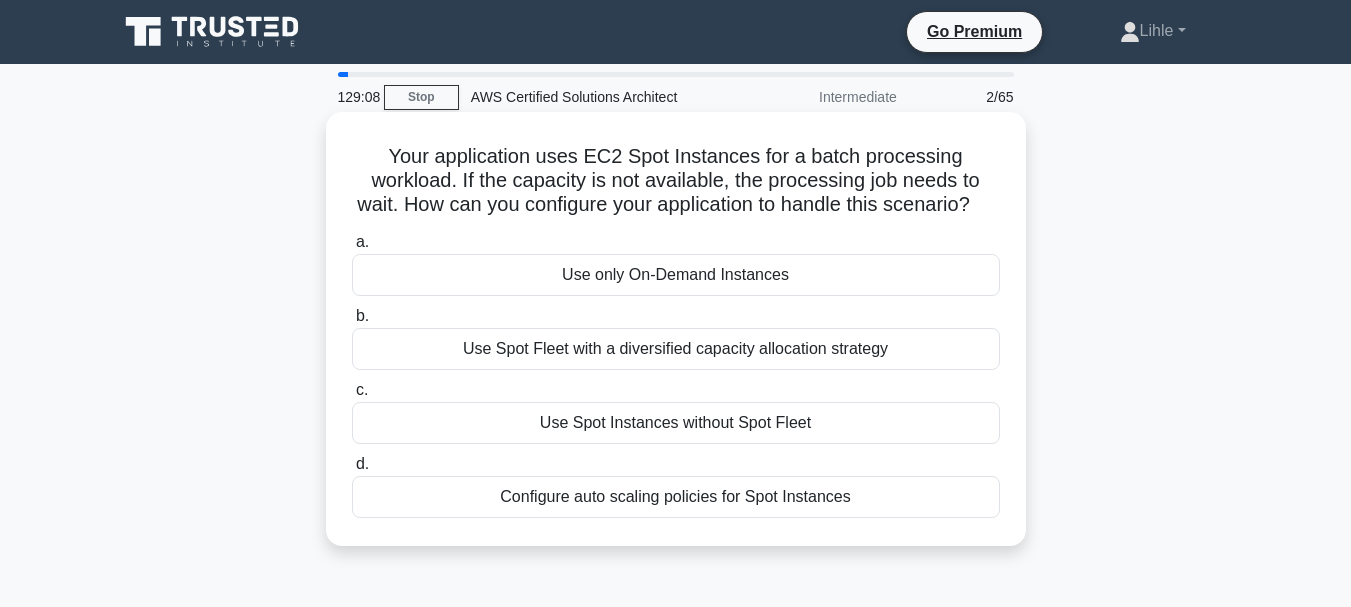 click on "Use Spot Fleet with a diversified capacity allocation strategy" at bounding box center (676, 349) 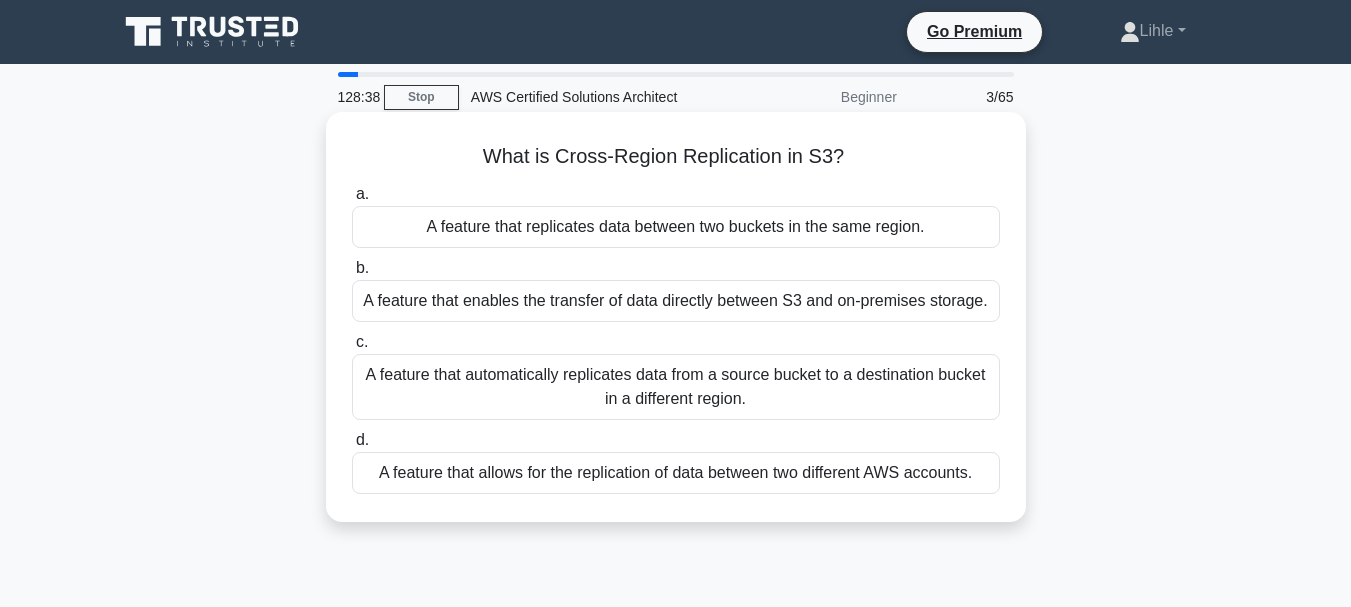 click on "A feature that automatically replicates data from a source bucket to a destination bucket in a different region." at bounding box center (676, 387) 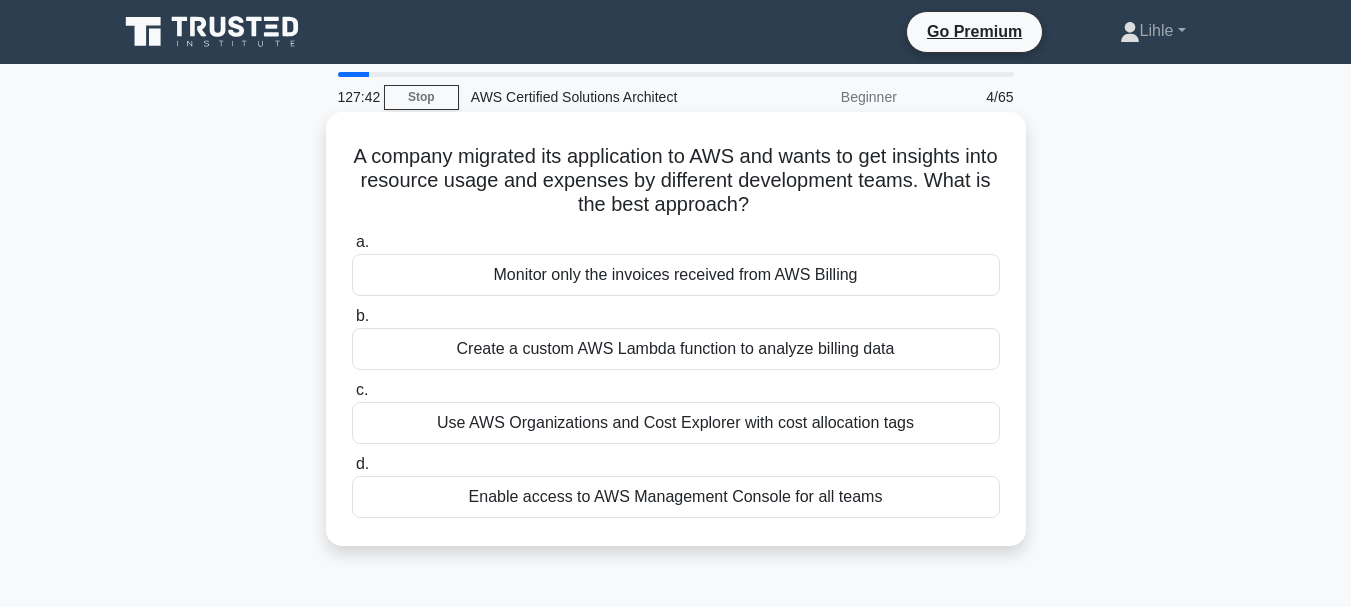 click on "Use AWS Organizations and Cost Explorer with cost allocation tags" at bounding box center [676, 423] 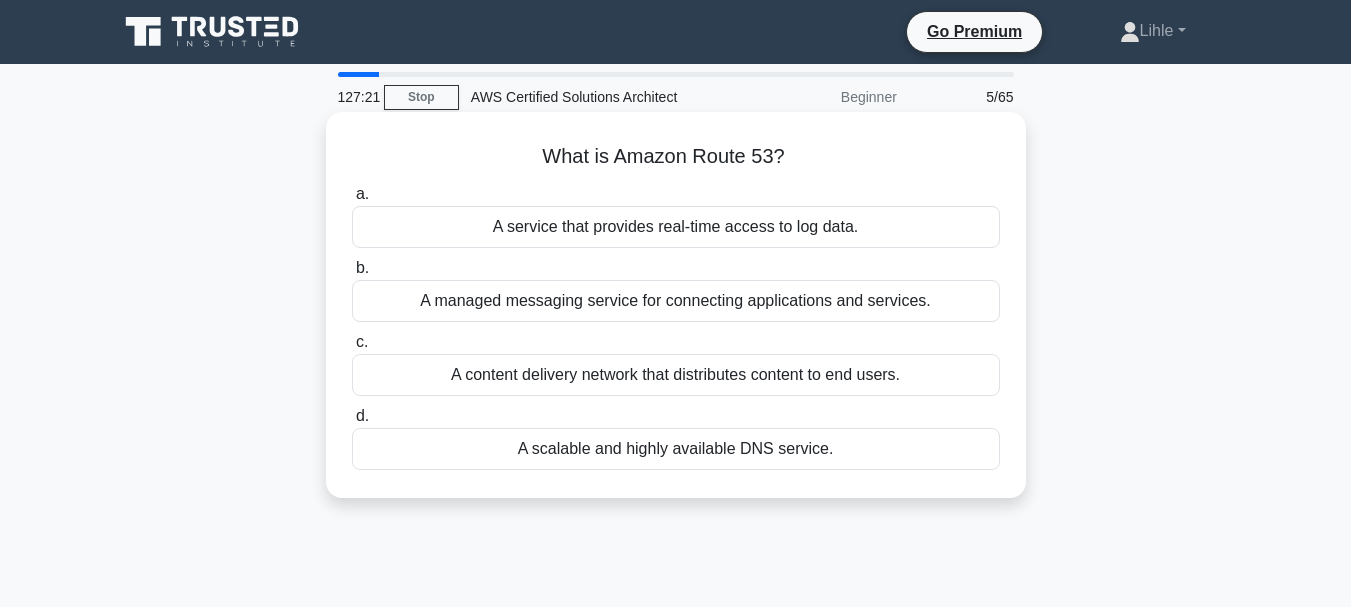 click on "A scalable and highly available DNS service." at bounding box center [676, 449] 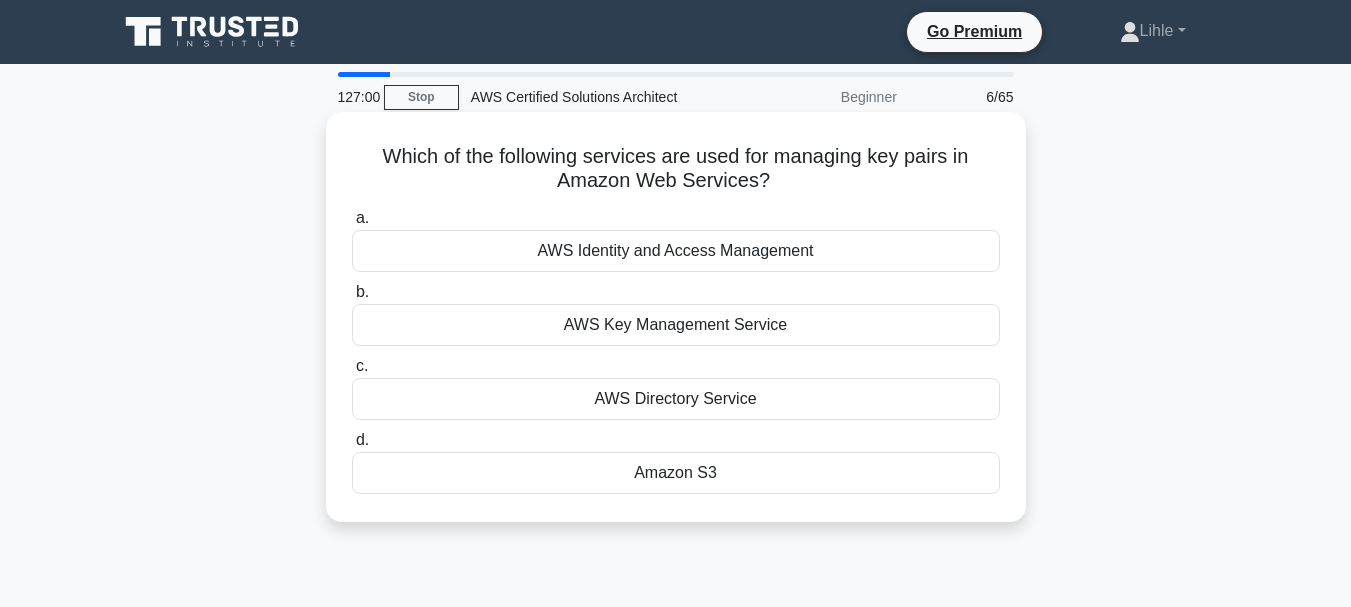 click on "AWS Key Management Service" at bounding box center [676, 325] 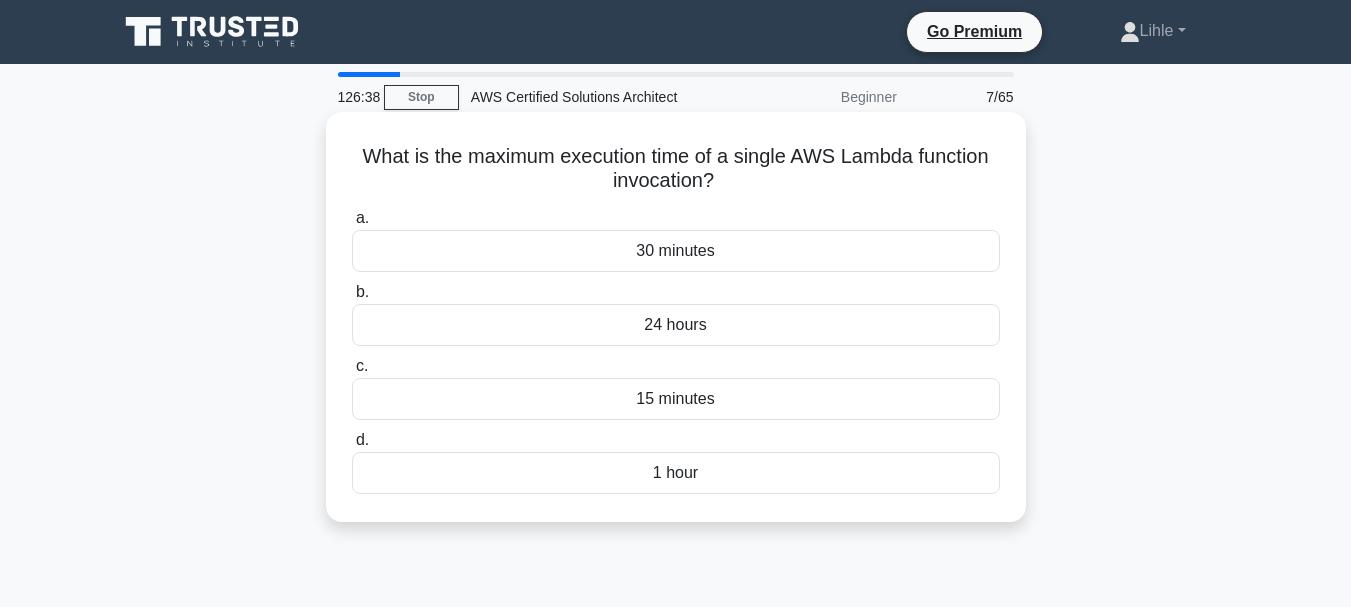 click on "1 hour" at bounding box center [676, 473] 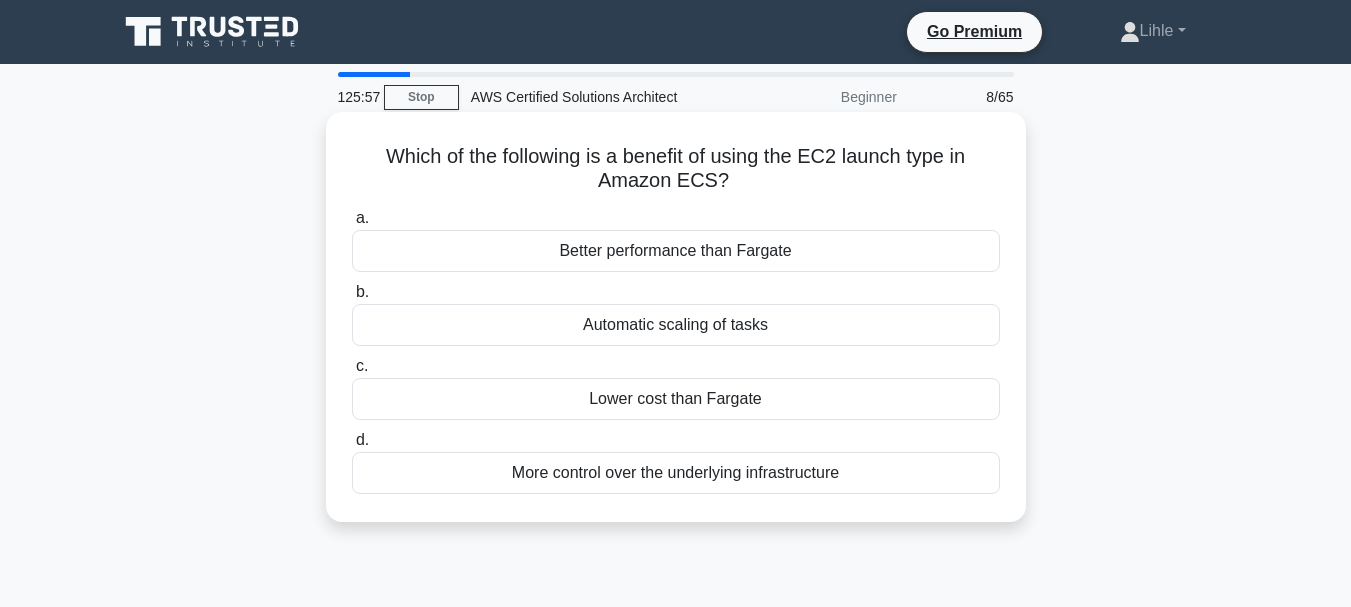 click on "More control over the underlying infrastructure" at bounding box center (676, 473) 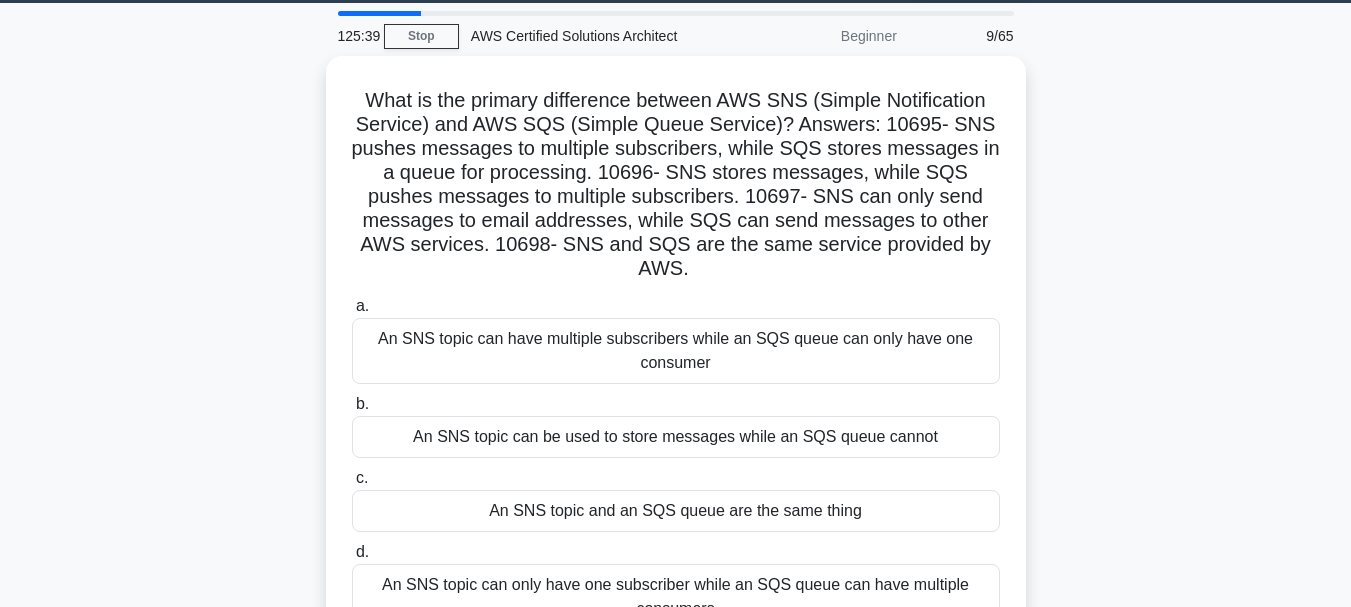 scroll, scrollTop: 66, scrollLeft: 0, axis: vertical 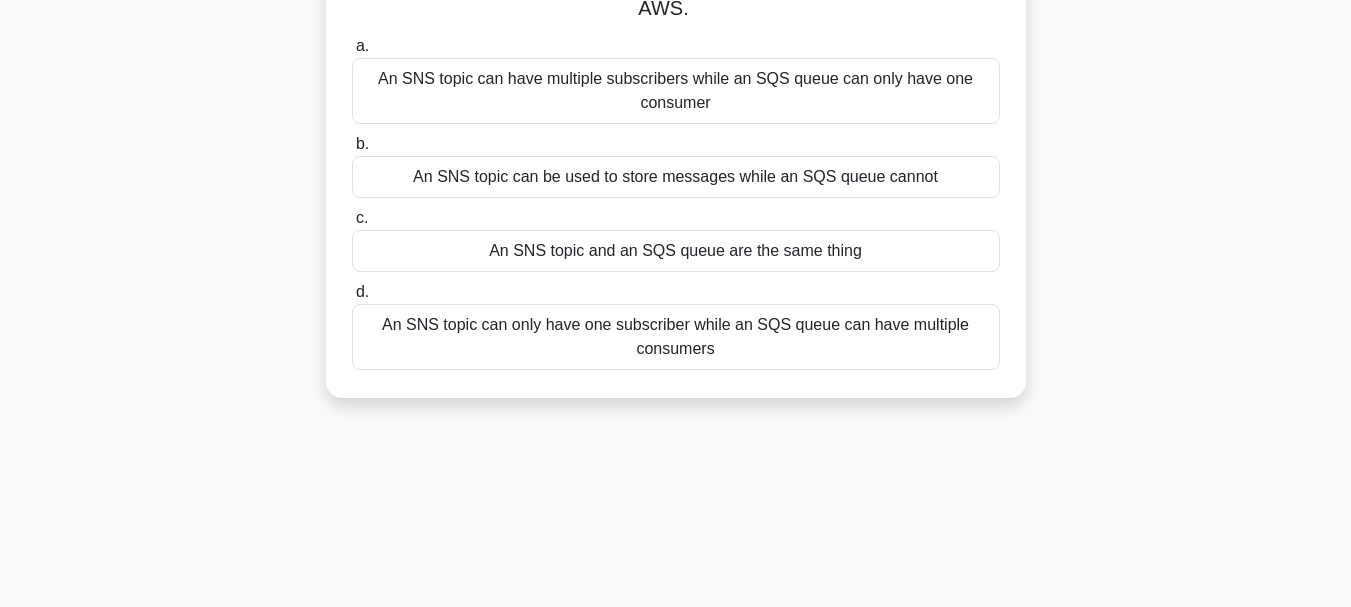 click on "An SNS topic and an SQS queue are the same thing" at bounding box center (676, 251) 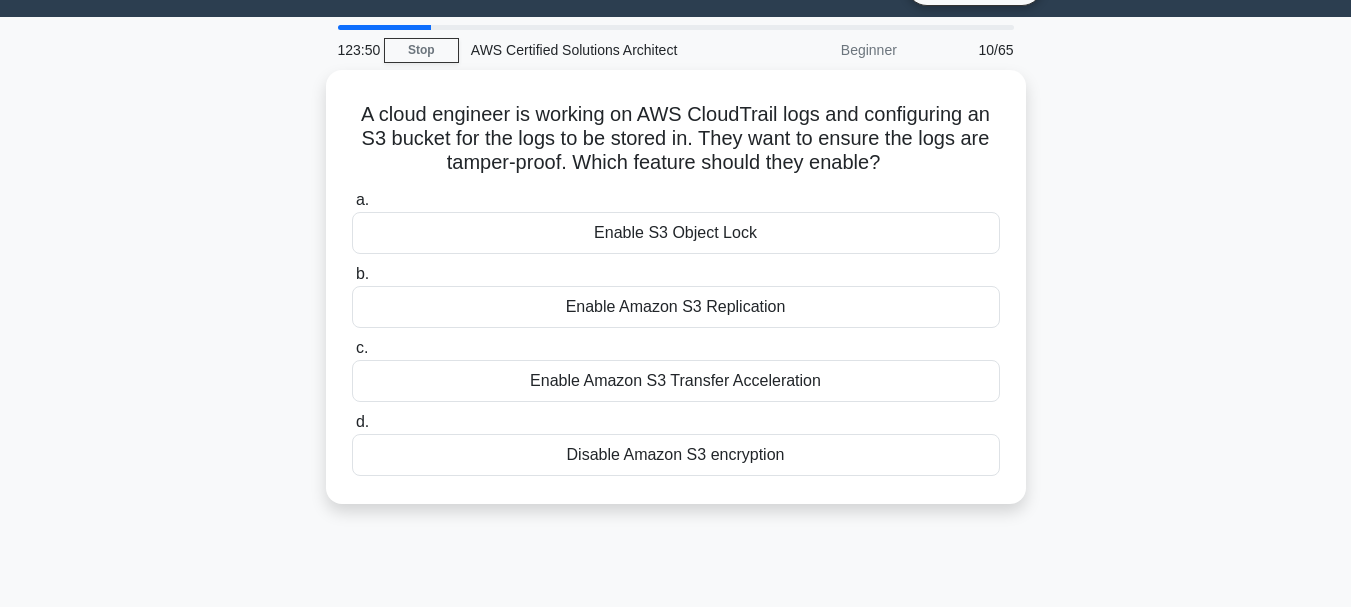 scroll, scrollTop: 473, scrollLeft: 0, axis: vertical 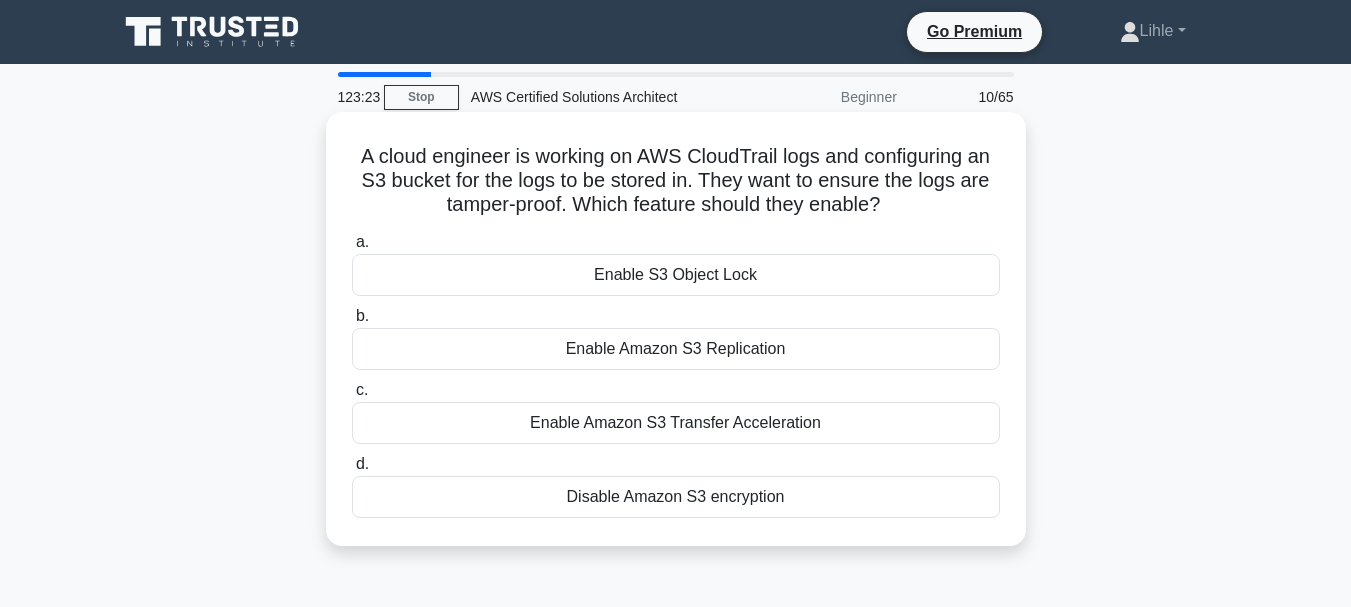 click on "Enable S3 Object Lock" at bounding box center [676, 275] 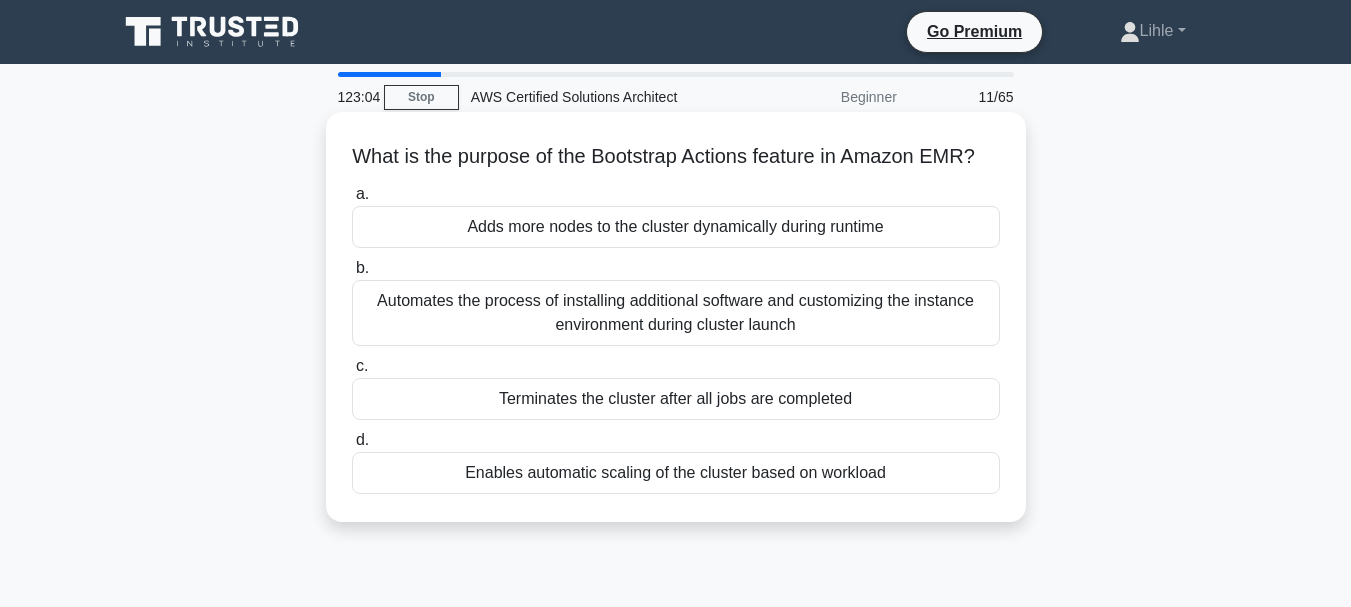 click on "Adds more nodes to the cluster dynamically during runtime" at bounding box center [676, 227] 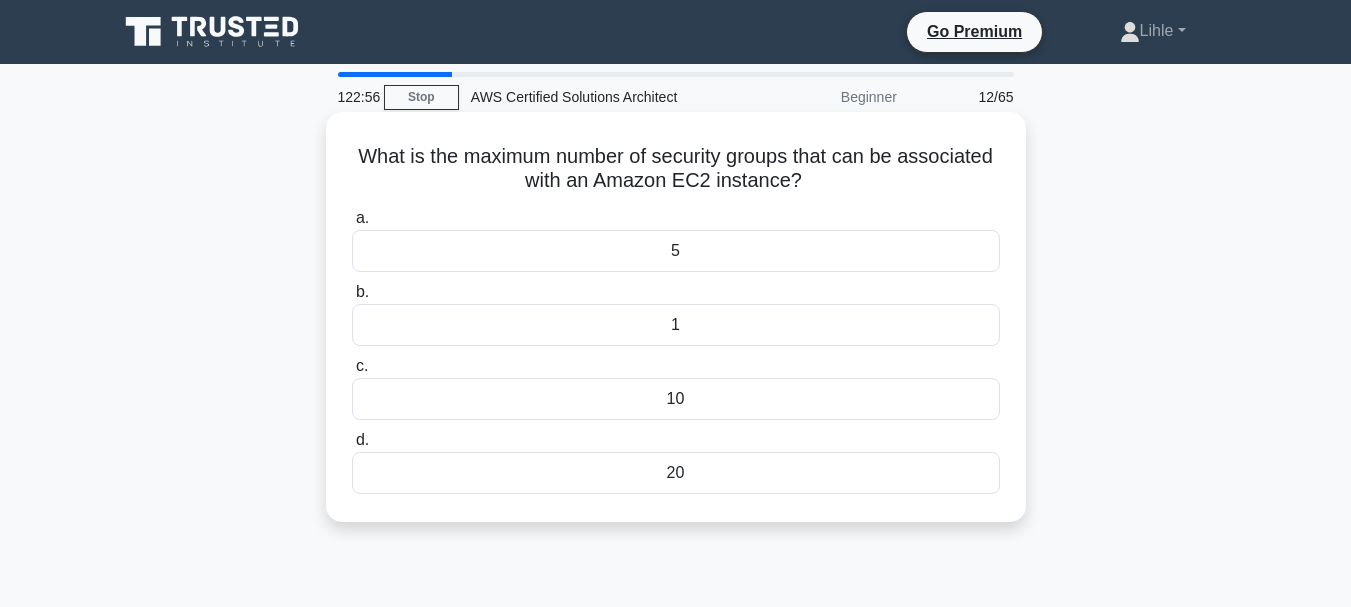 click on "5" at bounding box center (676, 251) 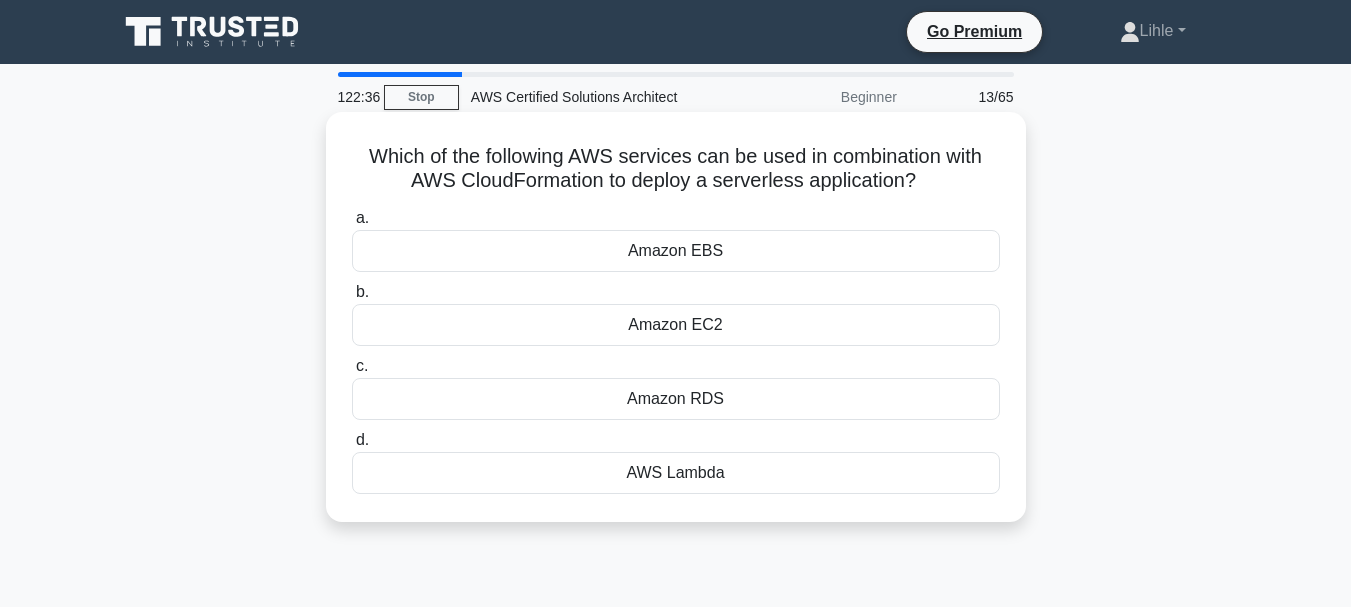 click on "AWS Lambda" at bounding box center [676, 473] 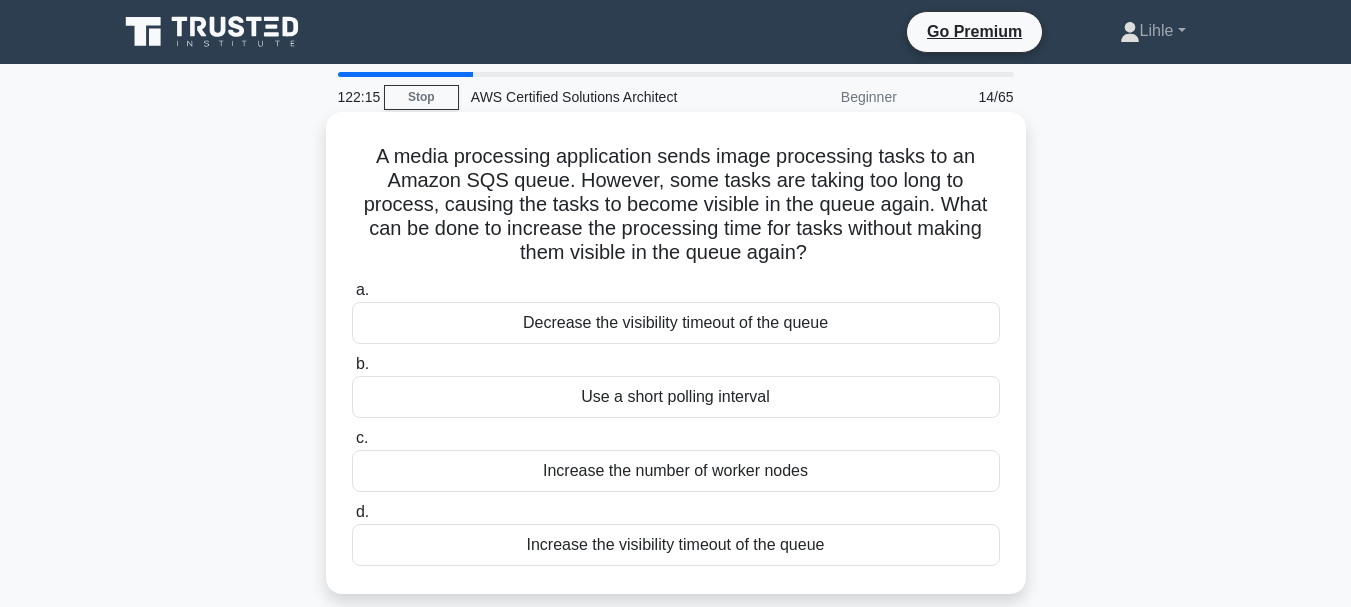 click on "Use a short polling interval" at bounding box center (676, 397) 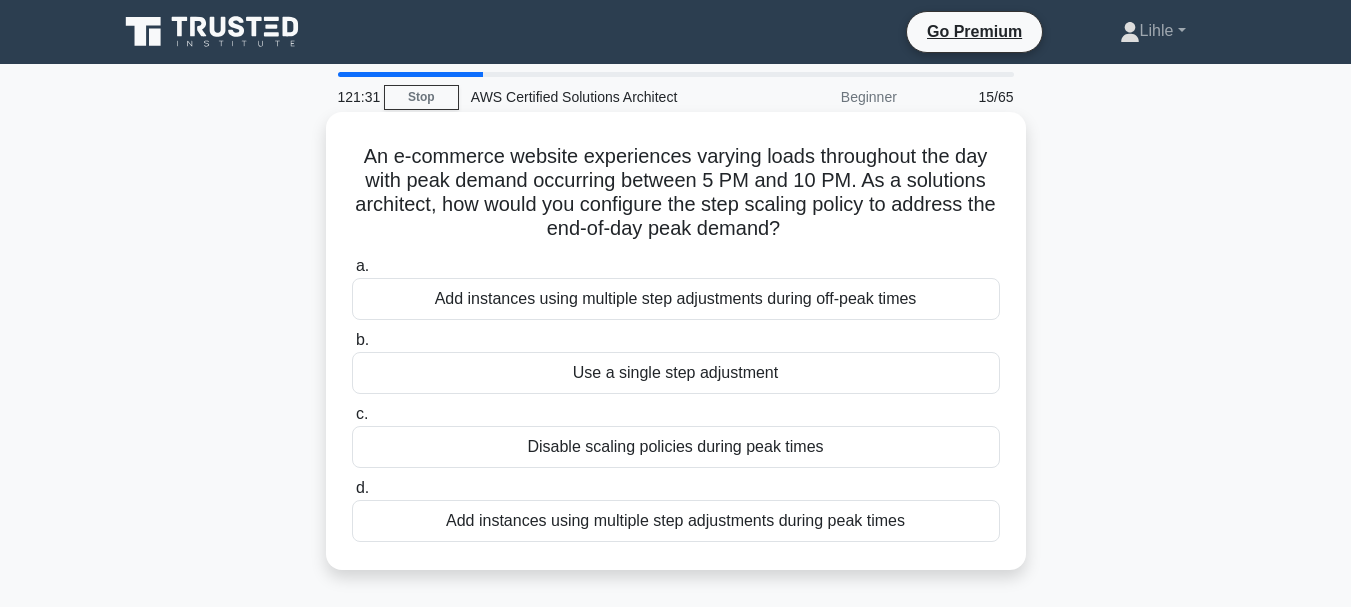 click on "Add instances using multiple step adjustments during peak times" at bounding box center (676, 521) 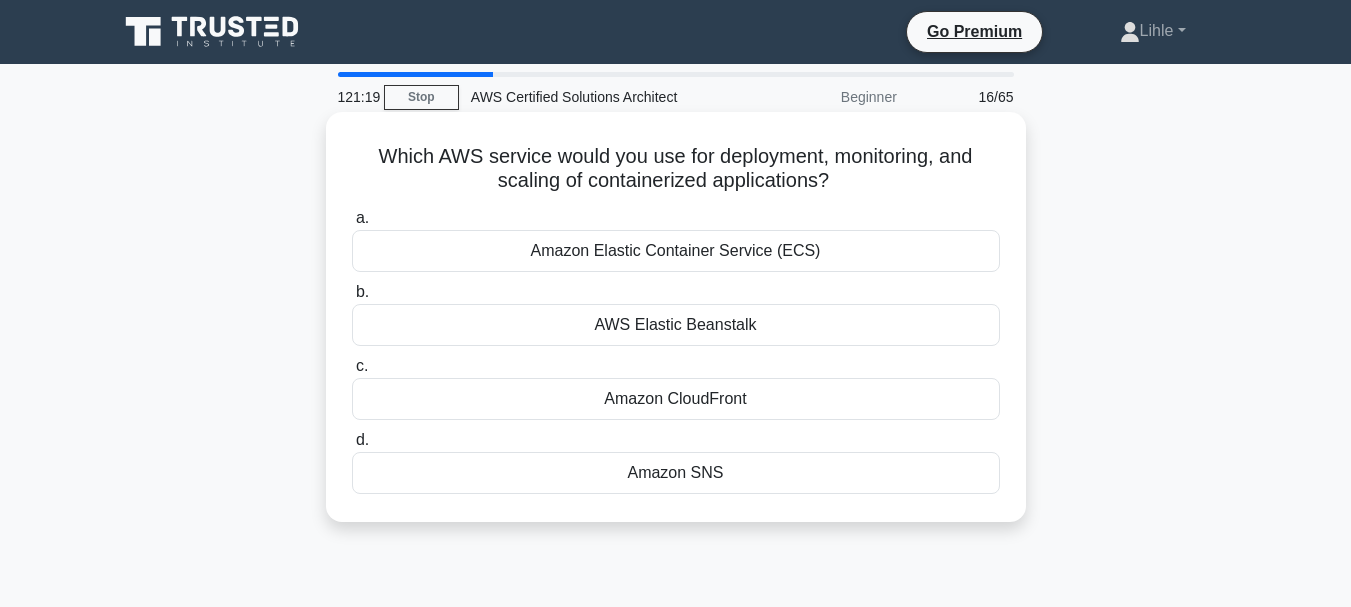 click on "Amazon Elastic Container Service (ECS)" at bounding box center (676, 251) 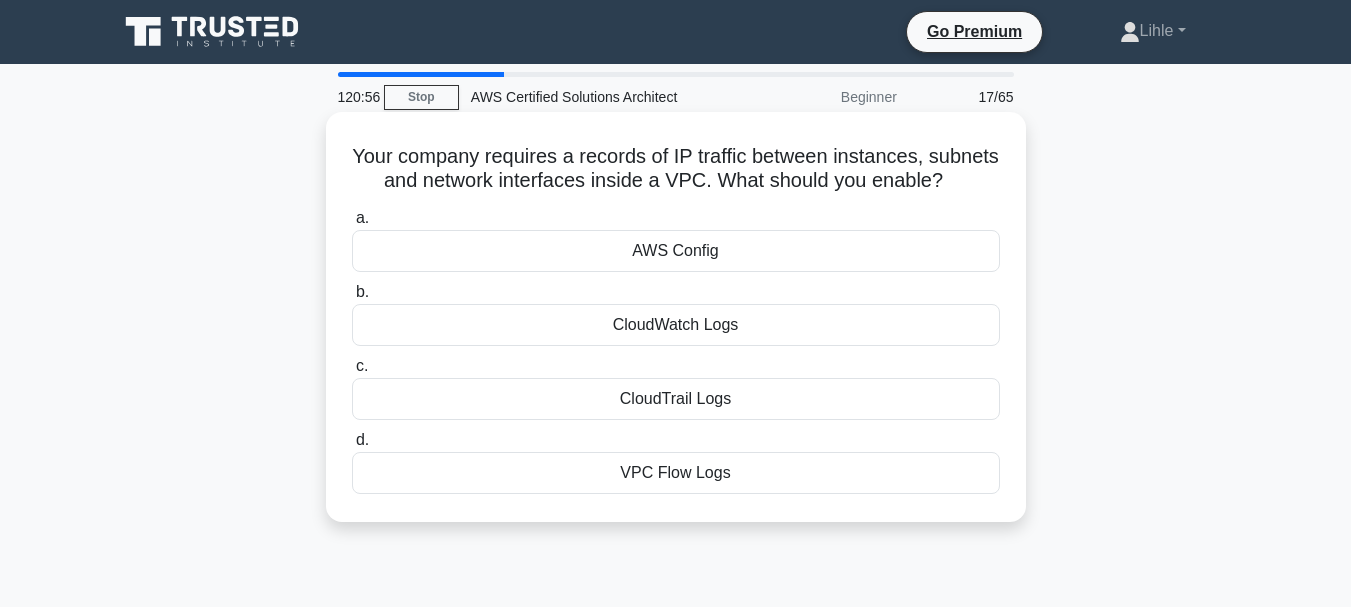 click on "VPC Flow Logs" at bounding box center [676, 473] 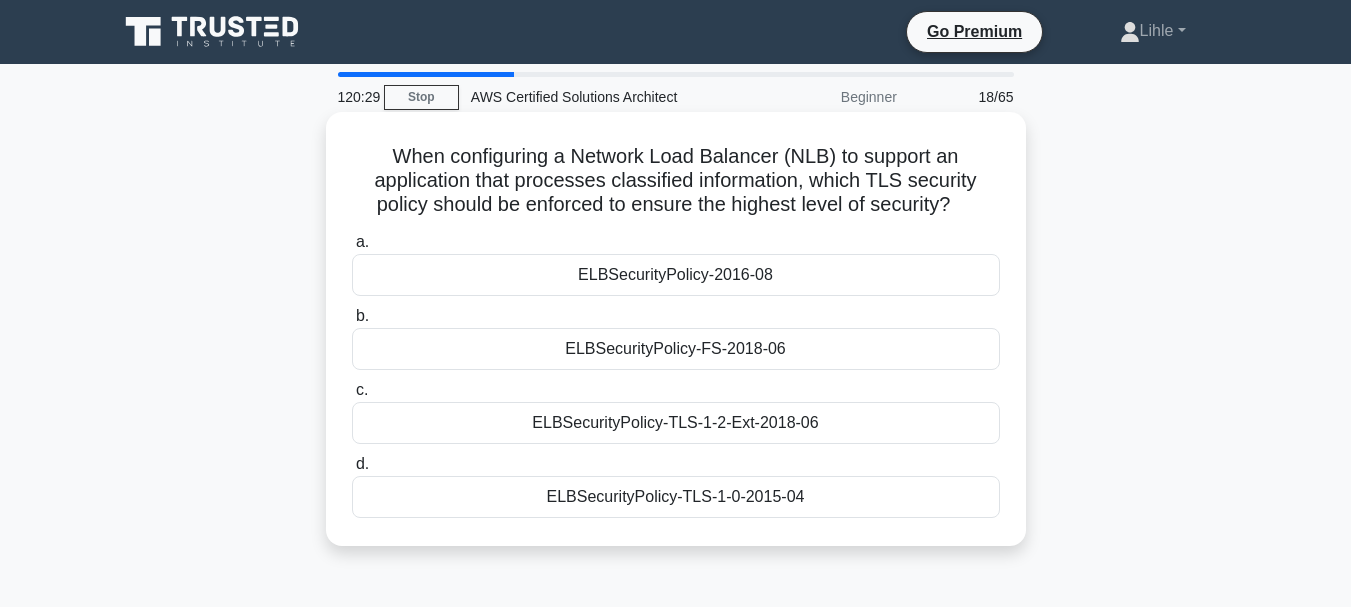 click on "ELBSecurityPolicy-TLS-1-2-Ext-2018-06" at bounding box center [676, 423] 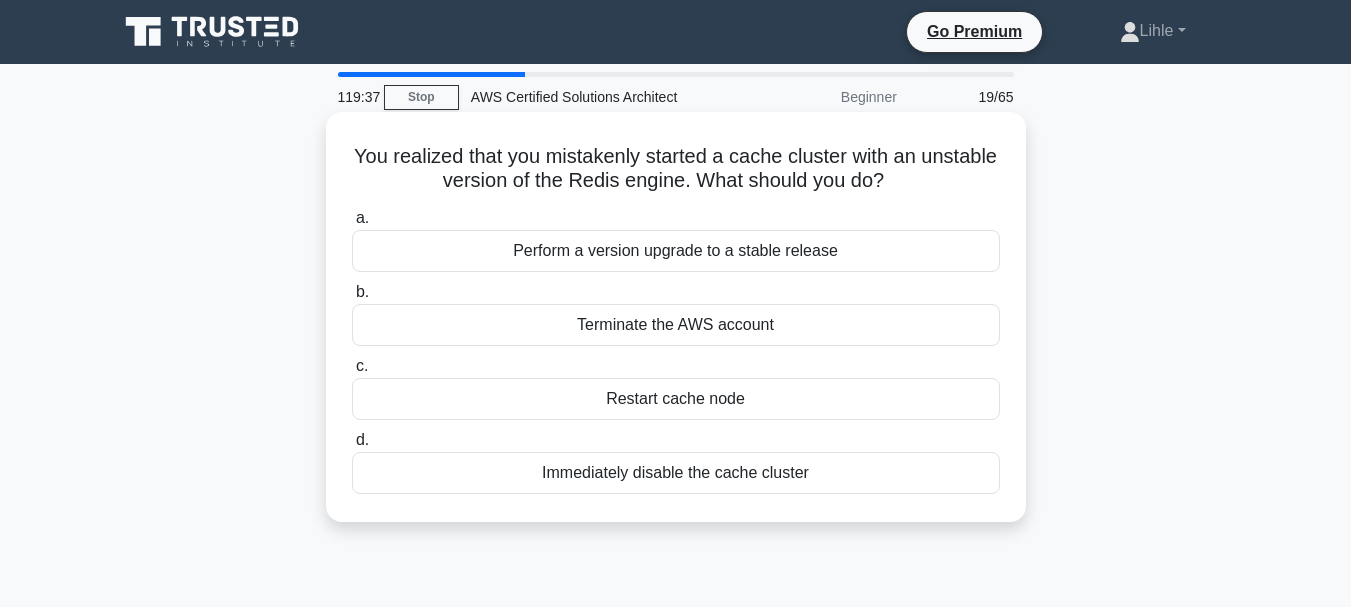 click on "Immediately disable the cache cluster" at bounding box center [676, 473] 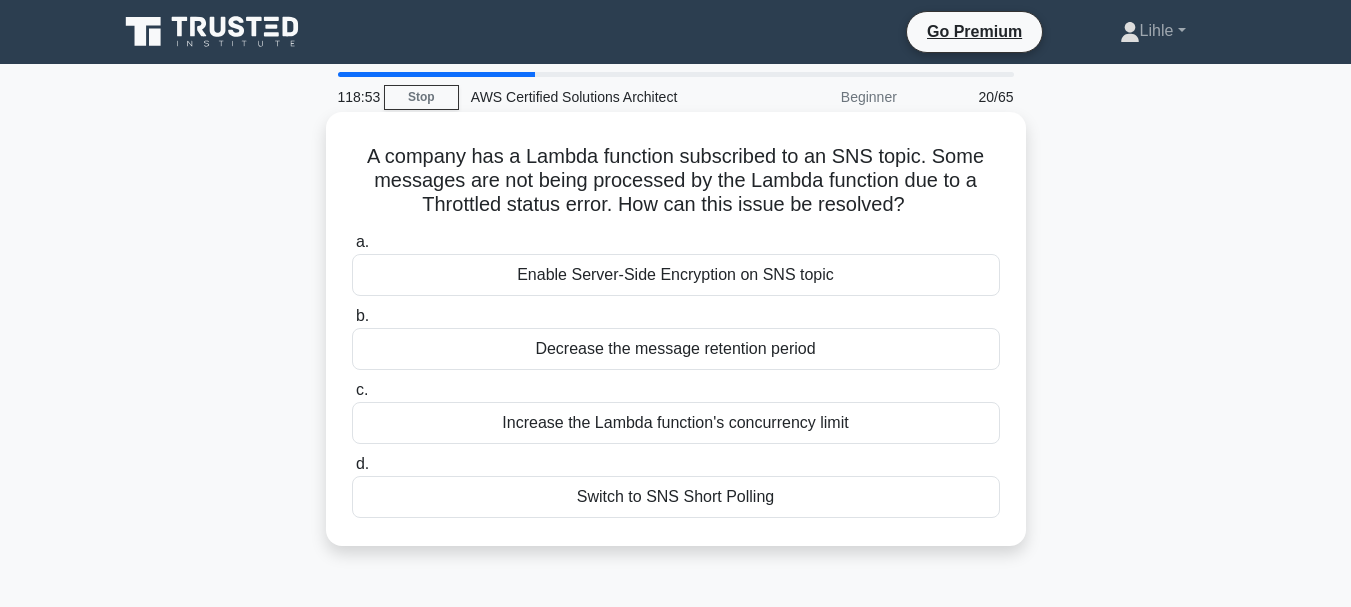 click on "Increase the Lambda function's concurrency limit" at bounding box center (676, 423) 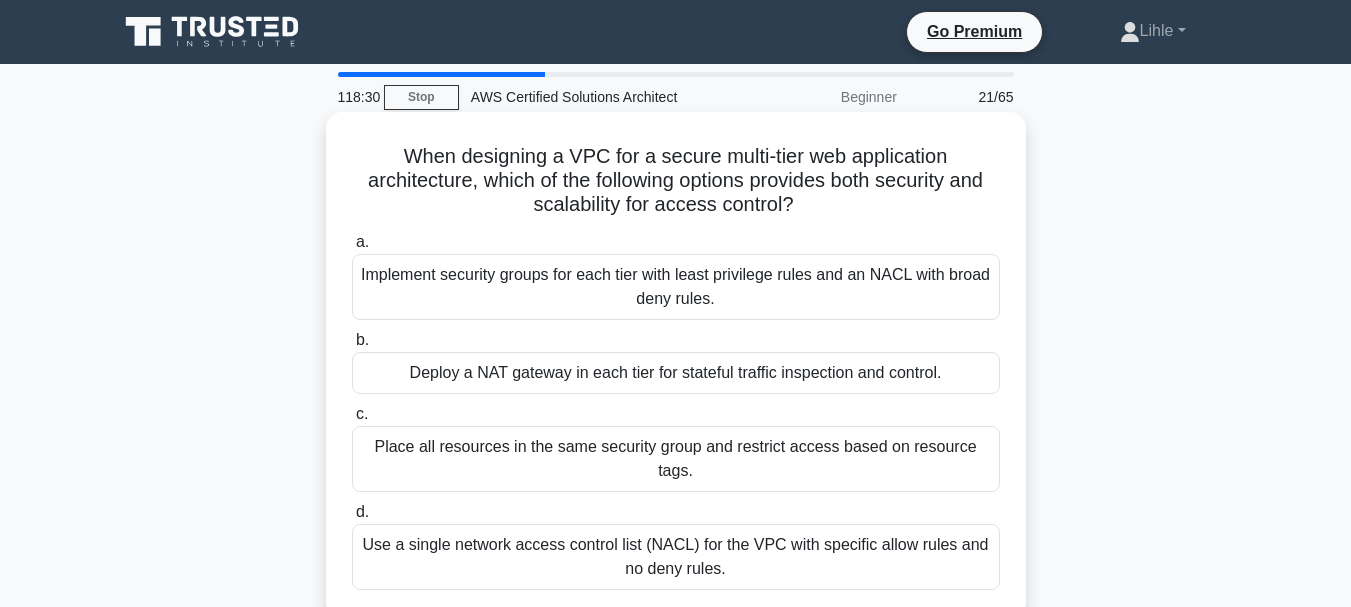 click on "Implement security groups for each tier with least privilege rules and an NACL with broad deny rules." at bounding box center (676, 287) 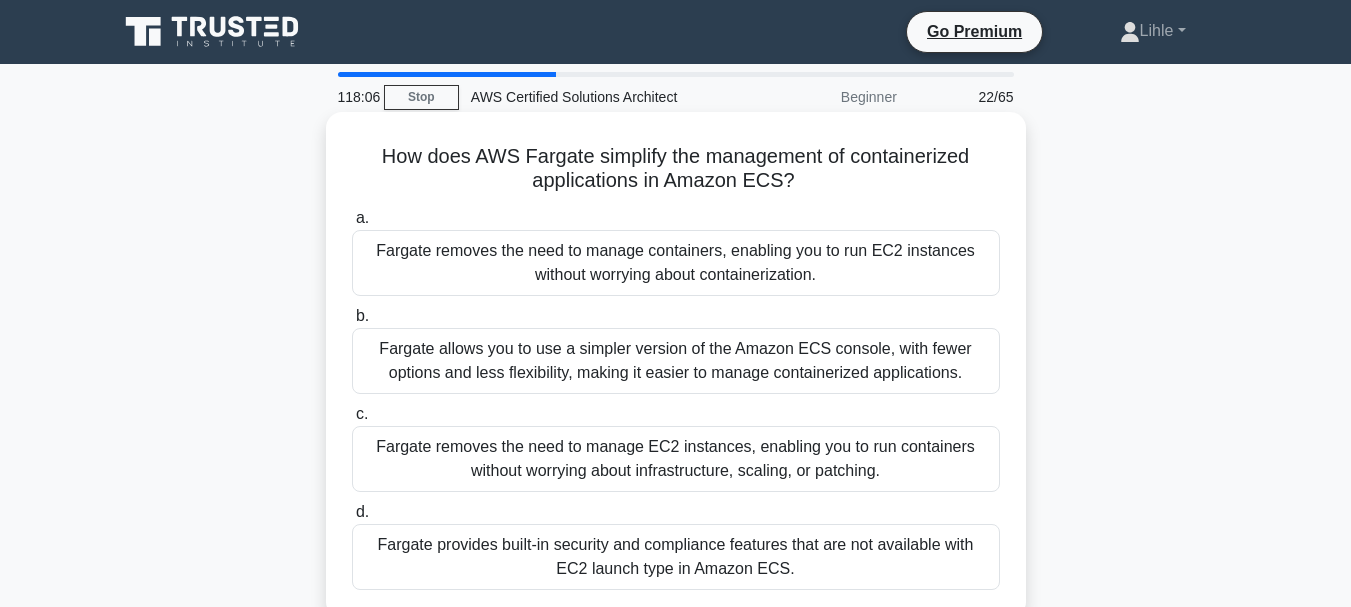 click on "Fargate removes the need to manage EC2 instances, enabling you to run containers without worrying about infrastructure, scaling, or patching." at bounding box center [676, 459] 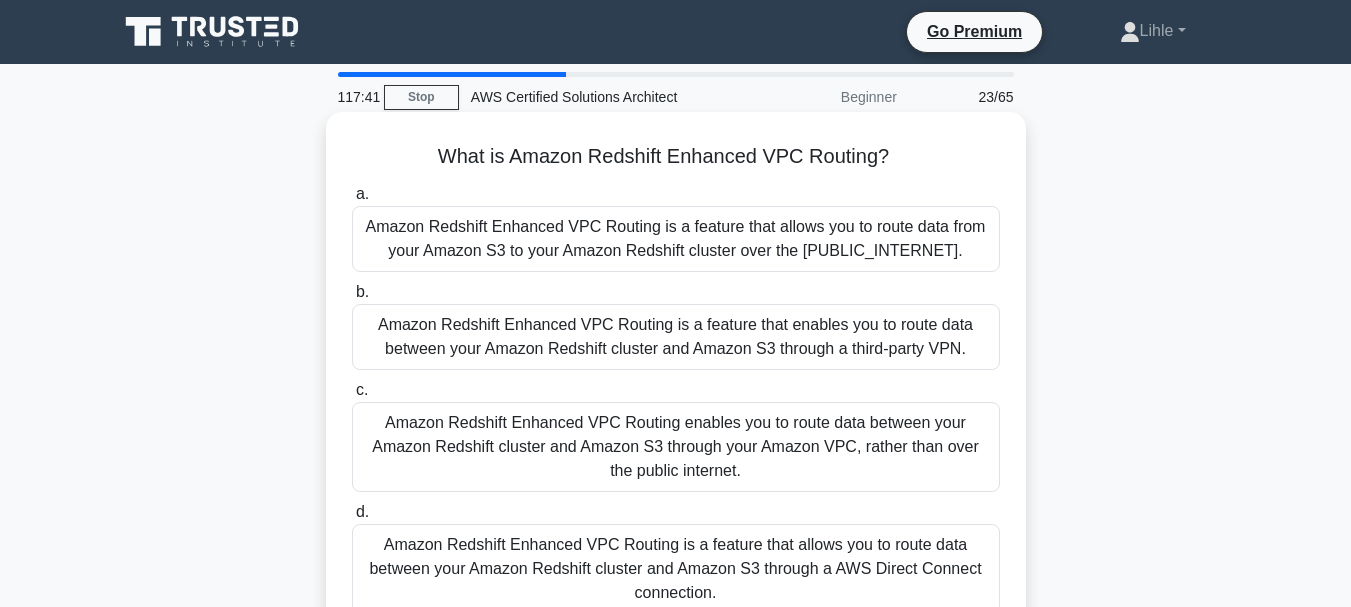 click on "Amazon Redshift Enhanced VPC Routing enables you to route data between your Amazon Redshift cluster and Amazon S3 through your Amazon VPC, rather than over the public internet." at bounding box center (676, 447) 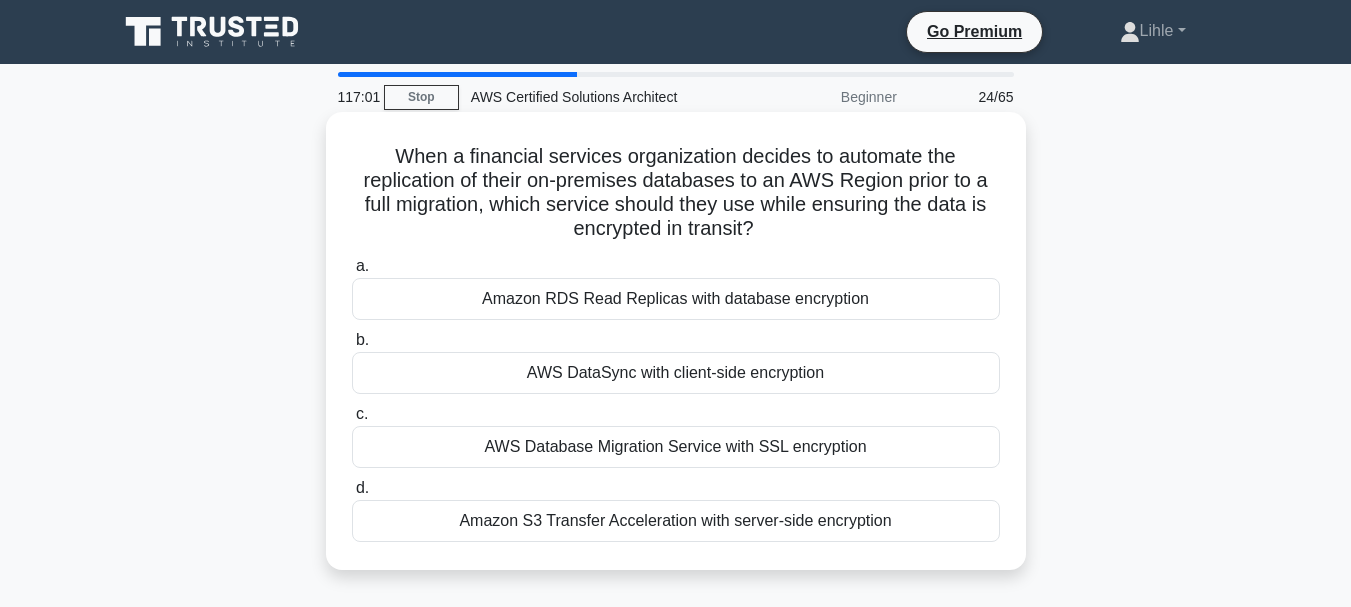 click on "AWS DataSync with client-side encryption" at bounding box center (676, 373) 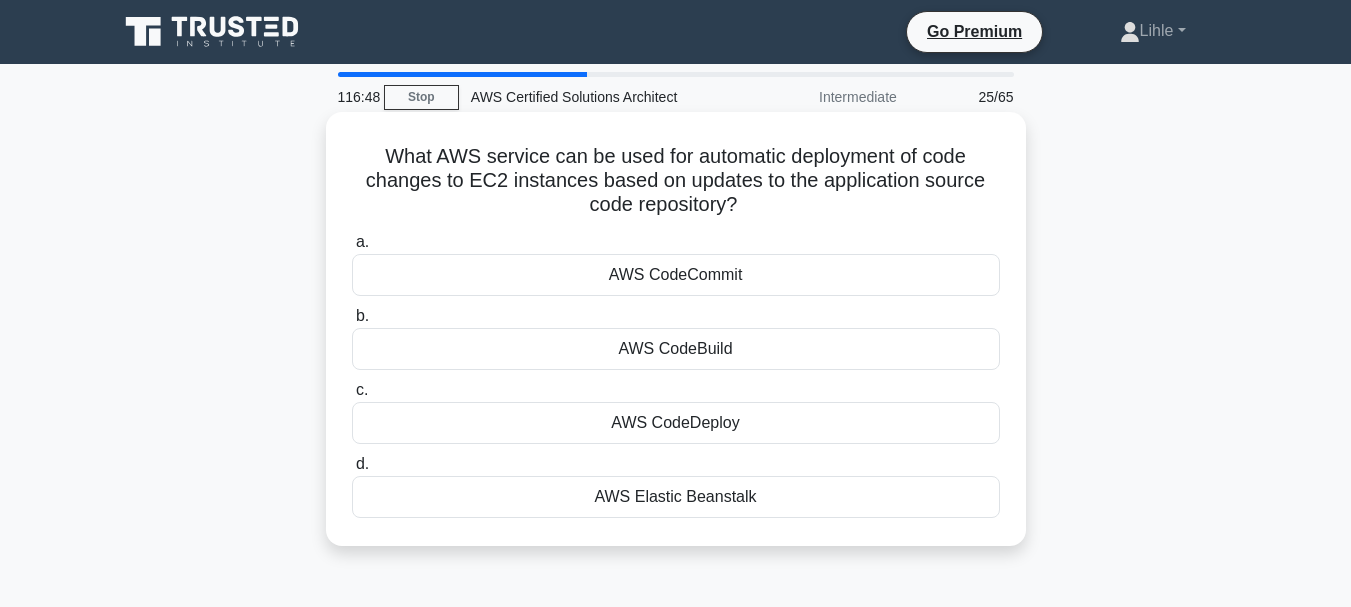 click on "AWS CodeDeploy" at bounding box center [676, 423] 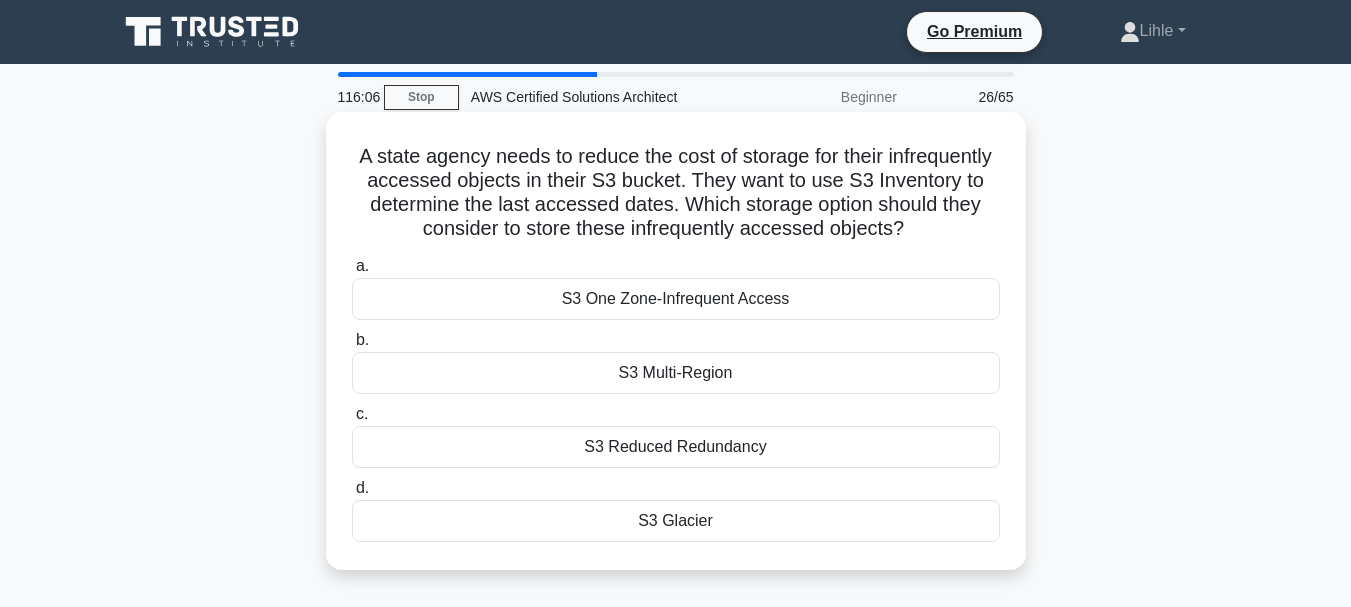 click on "S3 One Zone-Infrequent Access" at bounding box center (676, 299) 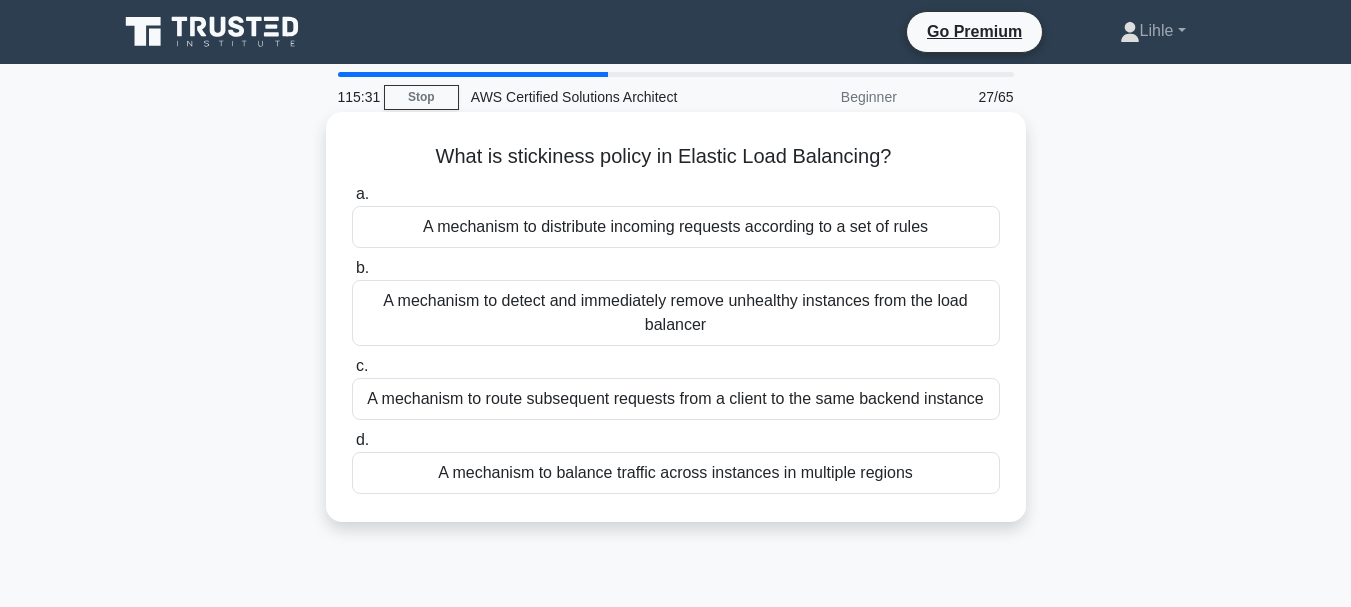 click on "A mechanism to route subsequent requests from a client to the same backend instance" at bounding box center [676, 399] 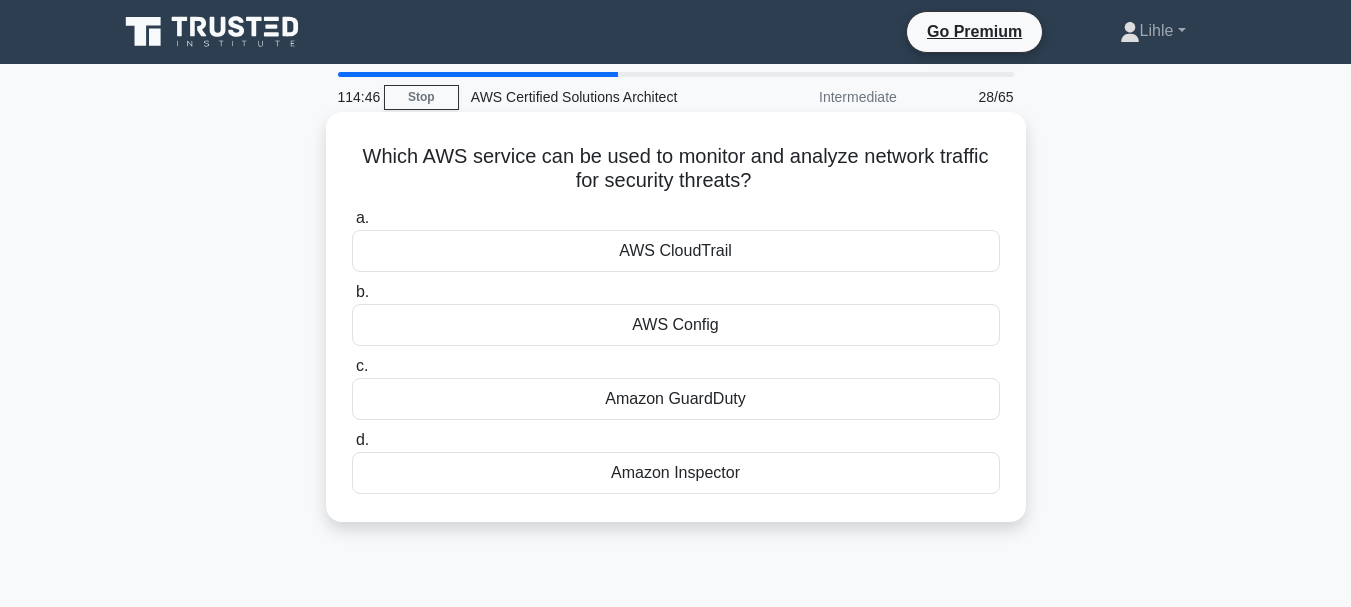 click on "Amazon GuardDuty" at bounding box center [676, 399] 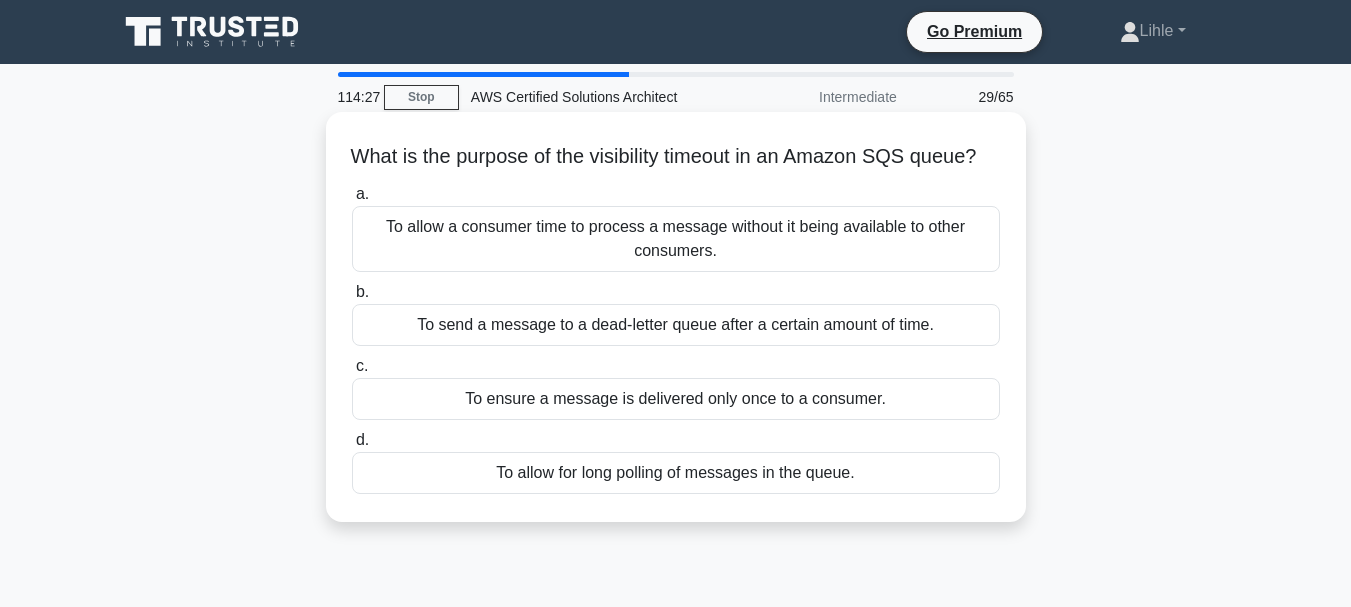click on "To ensure a message is delivered only once to a consumer." at bounding box center [676, 399] 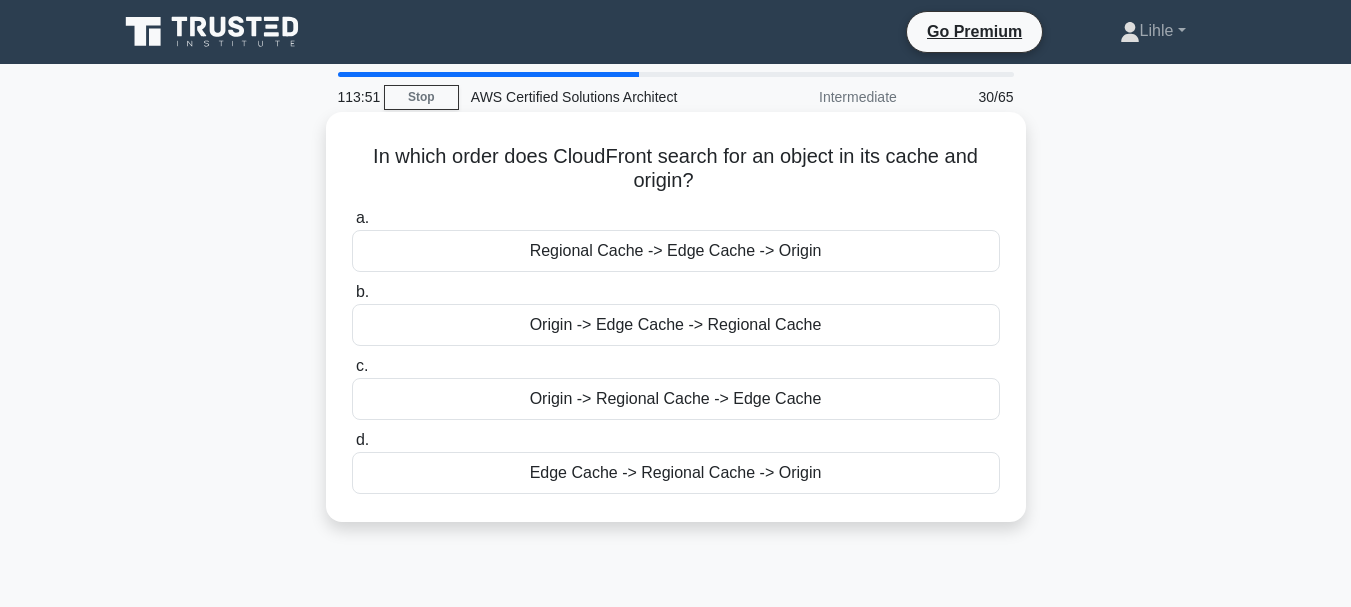 click on "Origin -> Regional Cache -> Edge Cache" at bounding box center (676, 399) 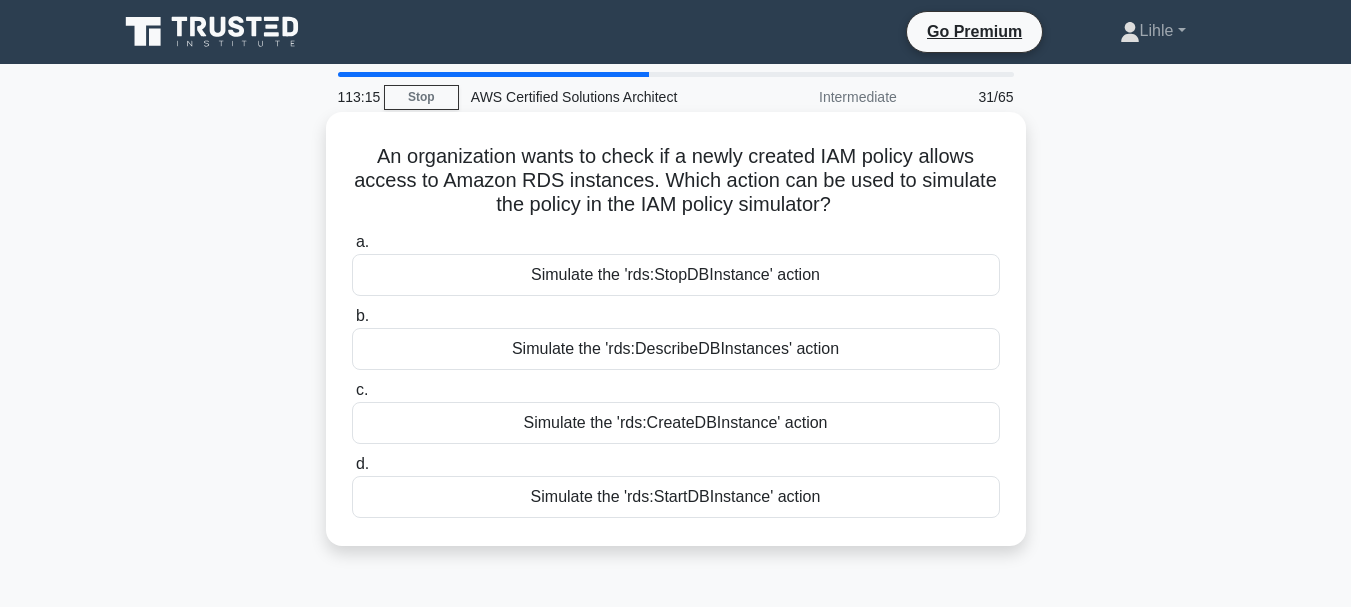 click on "Simulate the 'rds:CreateDBInstance' action" at bounding box center (676, 423) 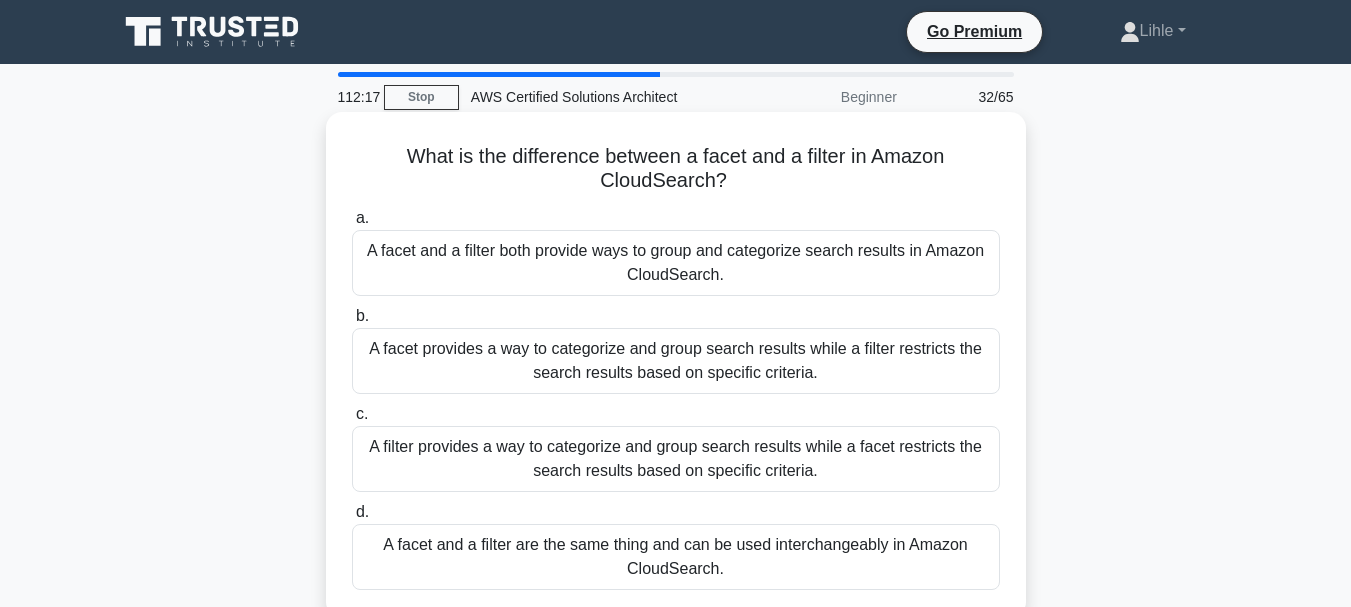click on "A filter provides a way to categorize and group search results while a facet restricts the search results based on specific criteria." at bounding box center [676, 459] 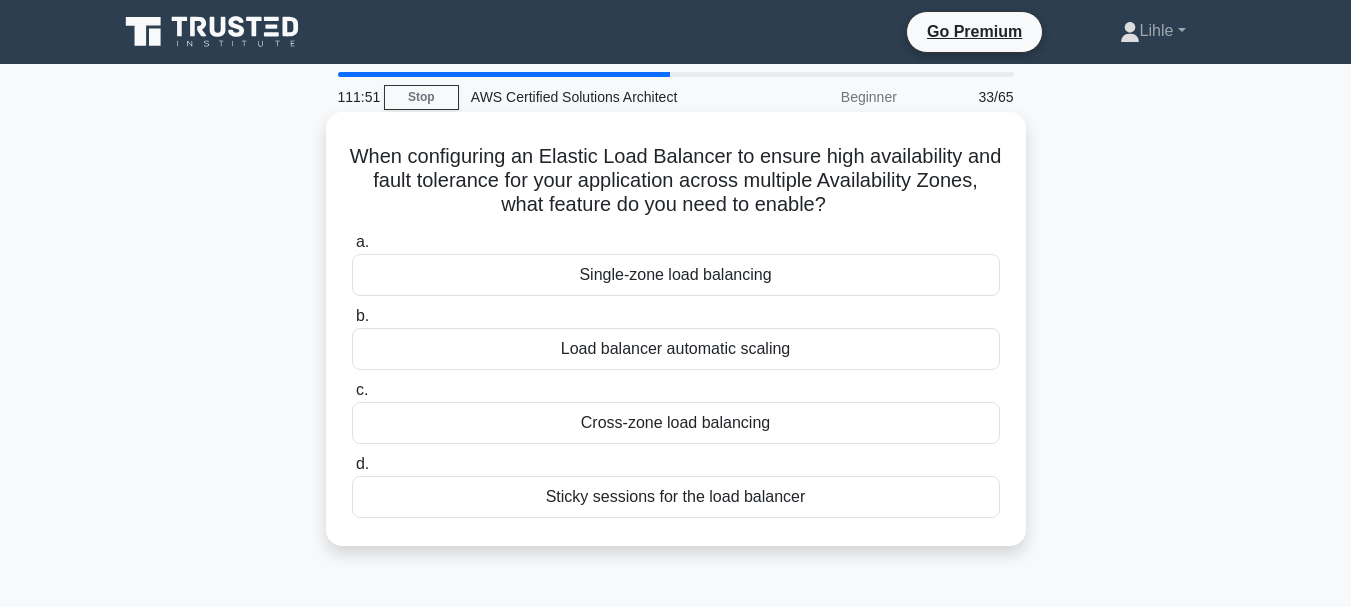 click on "Cross-zone load balancing" at bounding box center [676, 423] 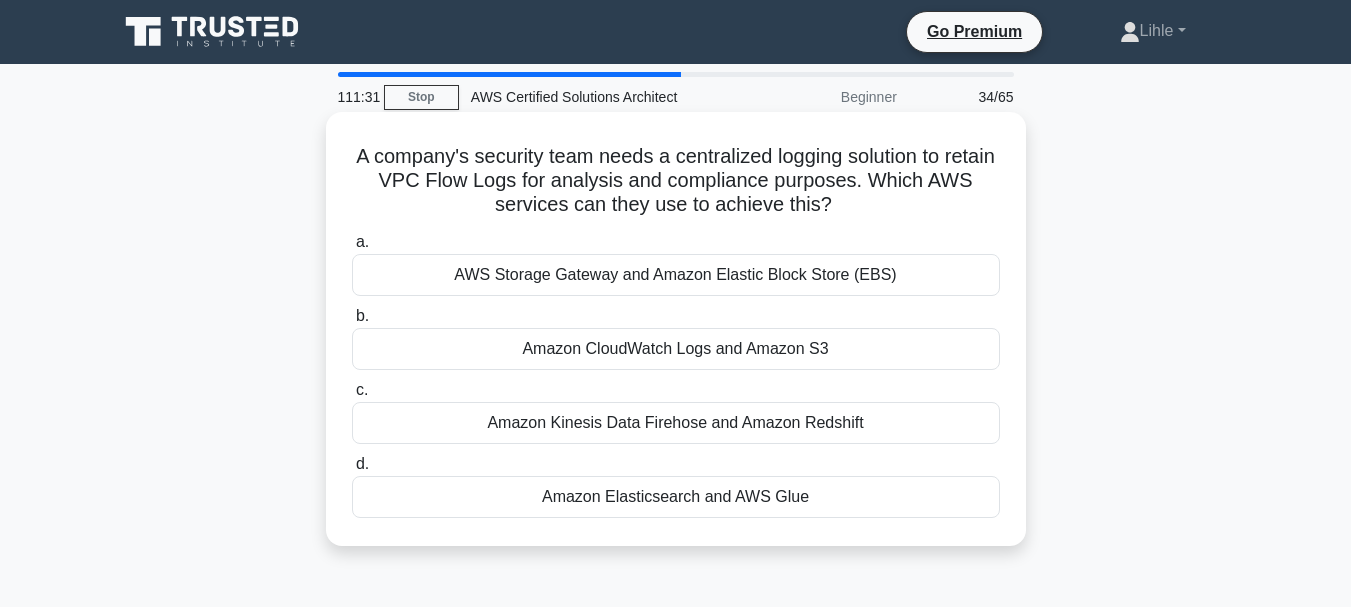 click on "Amazon CloudWatch Logs and Amazon S3" at bounding box center [676, 349] 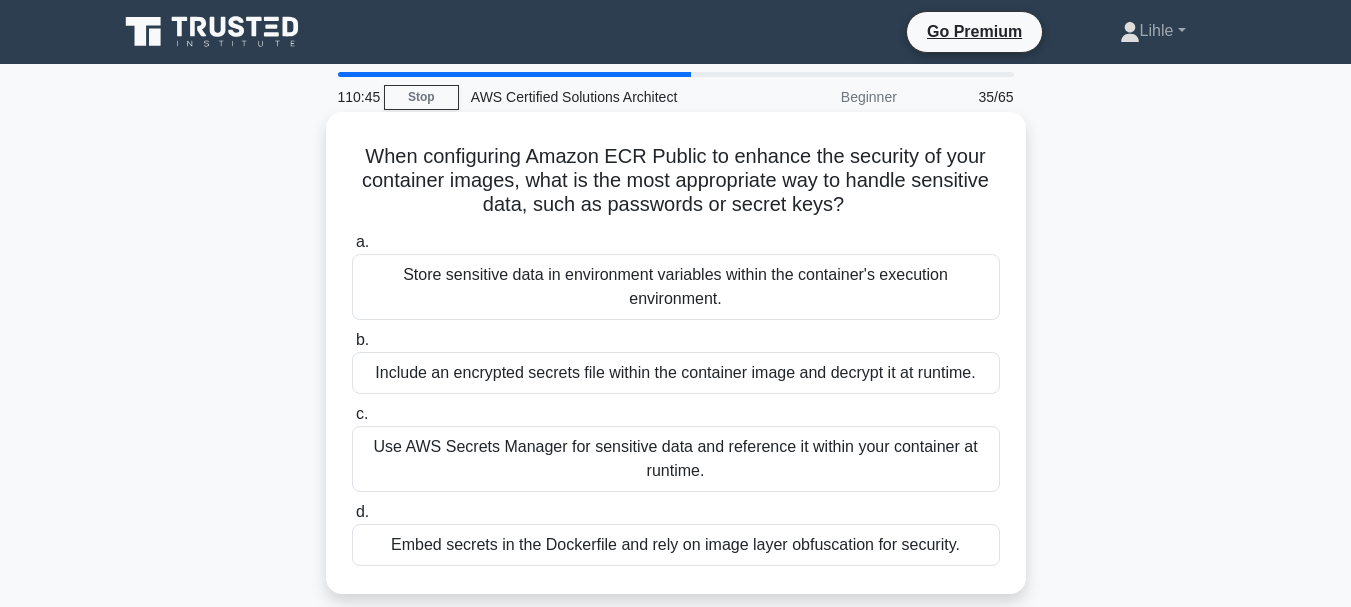 click on "Use AWS Secrets Manager for sensitive data and reference it within your container at runtime." at bounding box center (676, 459) 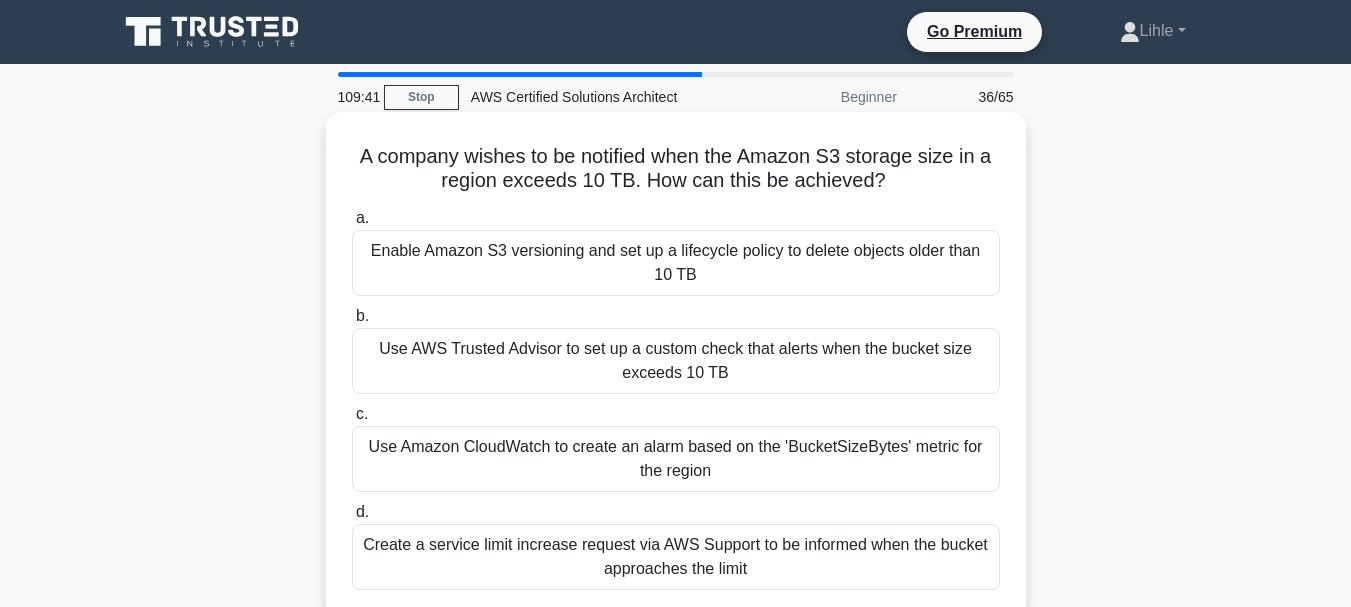 click on "Use Amazon CloudWatch to create an alarm based on the 'BucketSizeBytes' metric for the region" at bounding box center [676, 459] 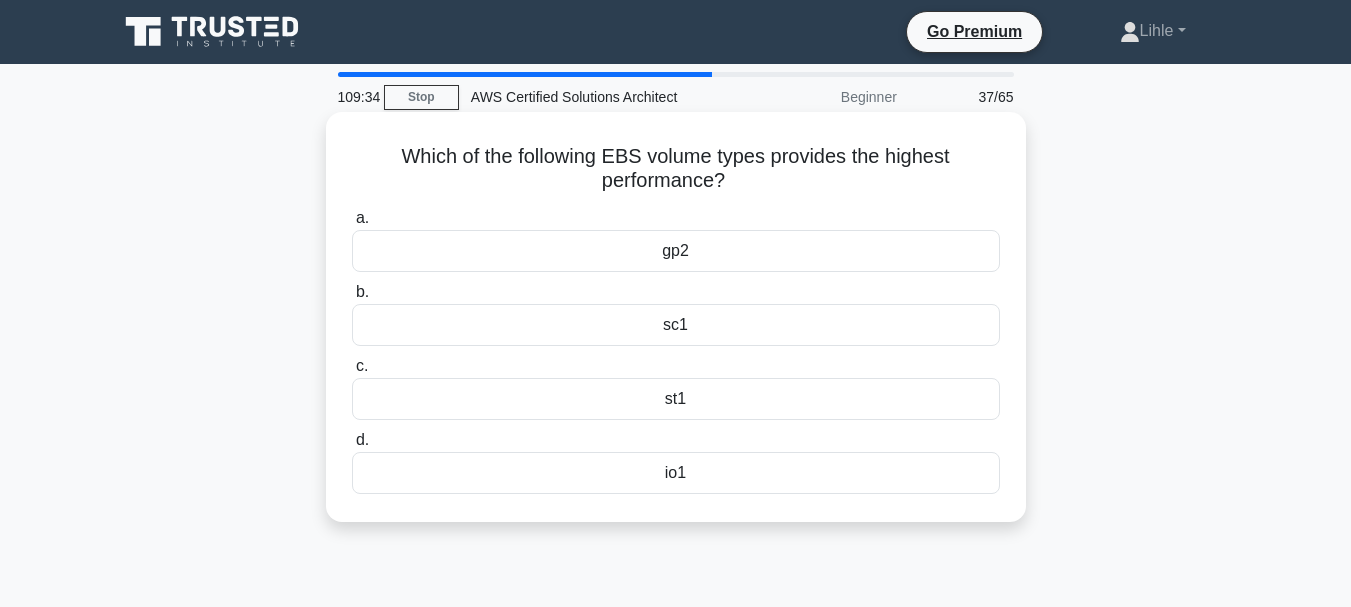 click on "gp2" at bounding box center (676, 251) 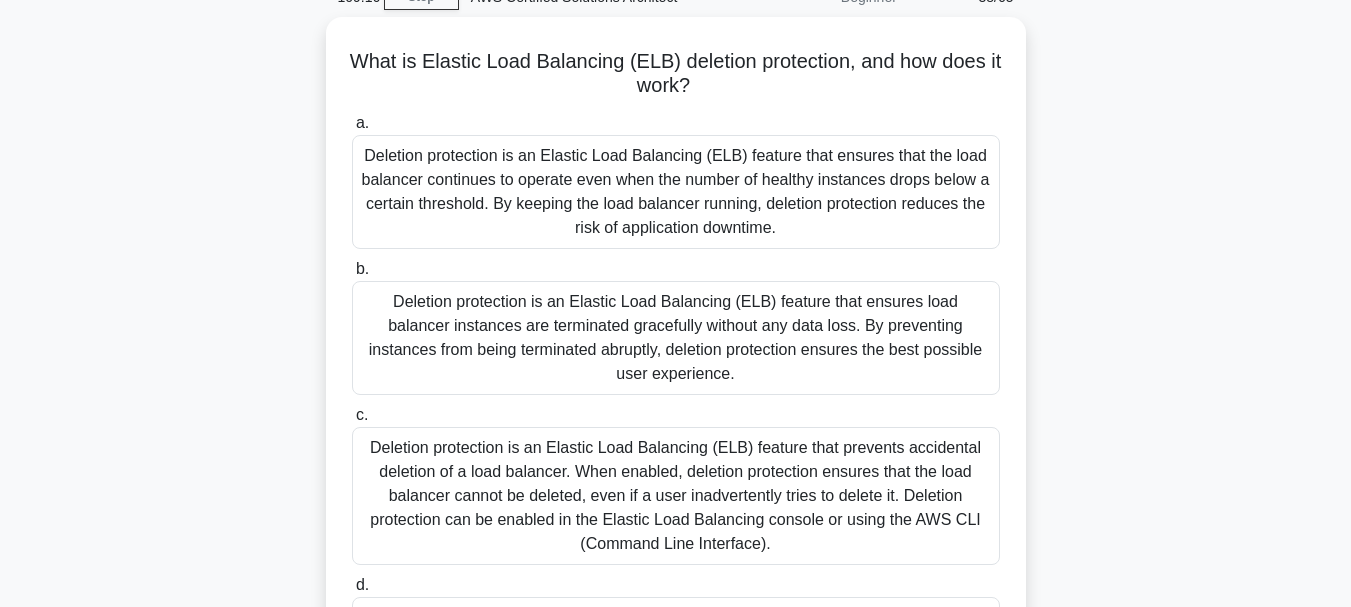 scroll, scrollTop: 102, scrollLeft: 0, axis: vertical 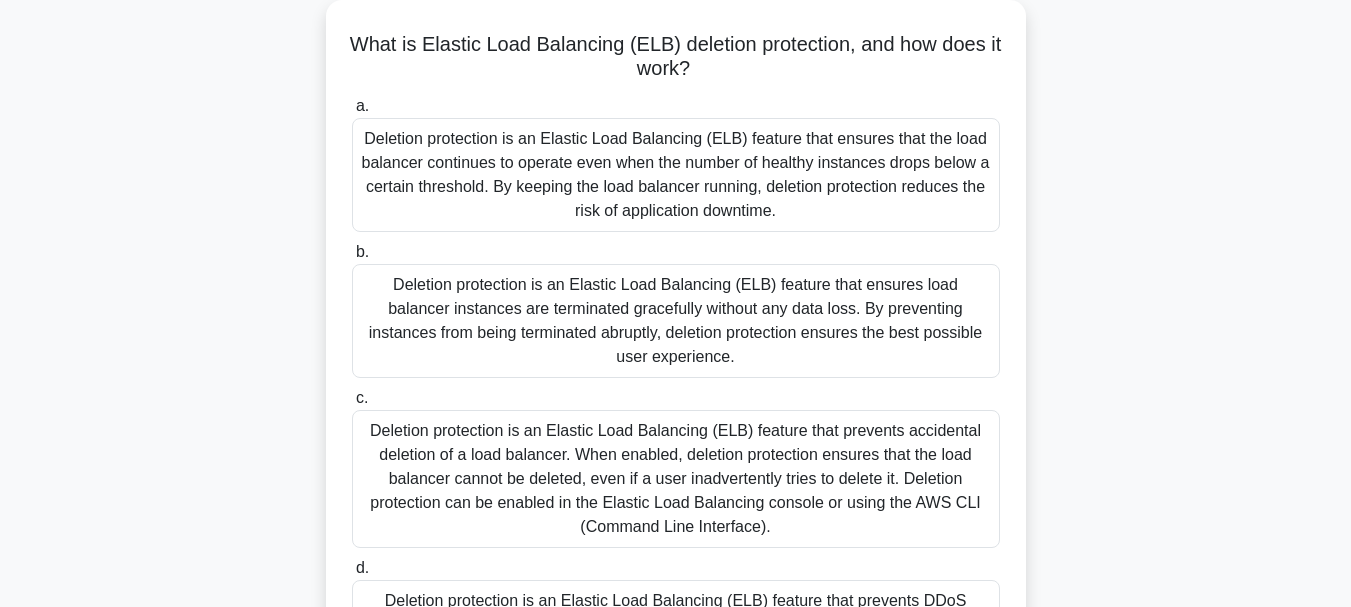 drag, startPoint x: 1345, startPoint y: 213, endPoint x: 1344, endPoint y: 238, distance: 25.019993 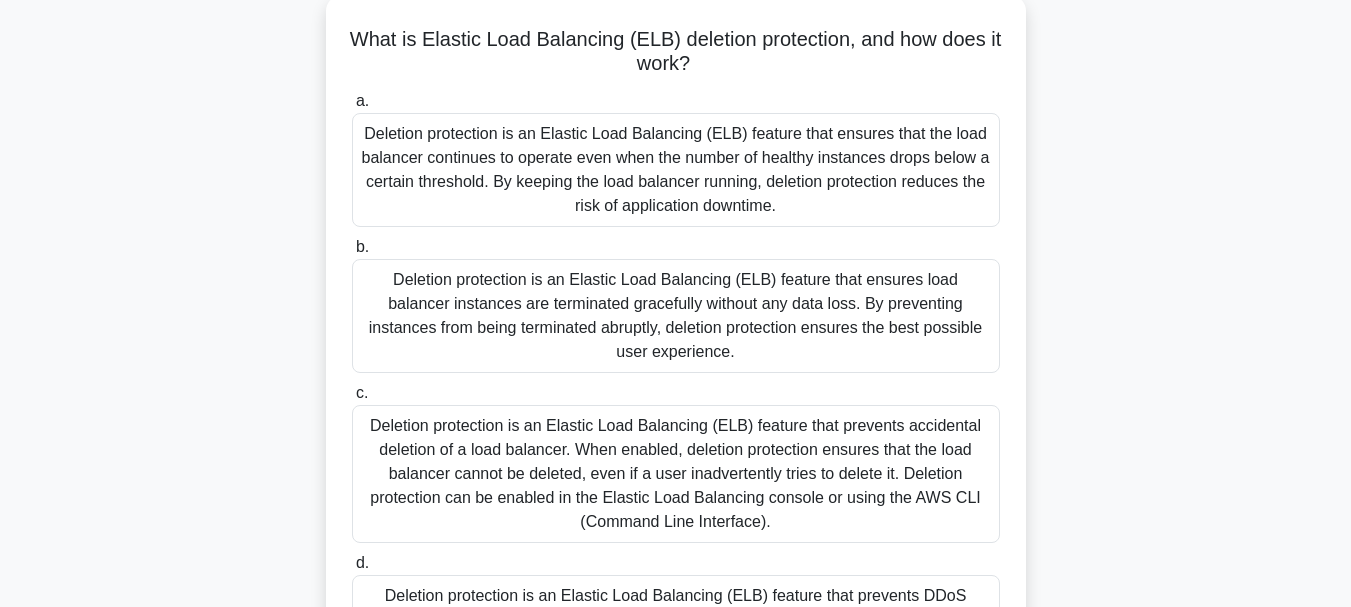 click on "Deletion protection is an Elastic Load Balancing (ELB) feature that prevents accidental deletion of a load balancer. When enabled, deletion protection ensures that the load balancer cannot be deleted, even if a user inadvertently tries to delete it. Deletion protection can be enabled in the Elastic Load Balancing console or using the AWS CLI (Command Line Interface)." at bounding box center (676, 474) 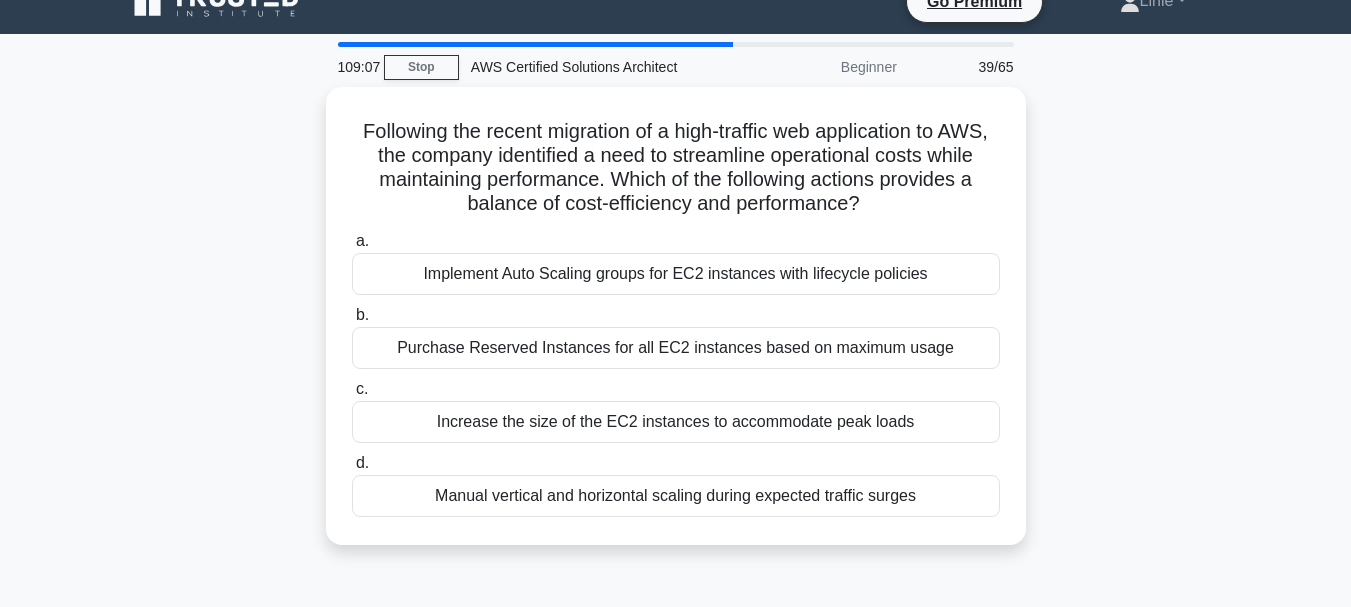 scroll, scrollTop: 0, scrollLeft: 0, axis: both 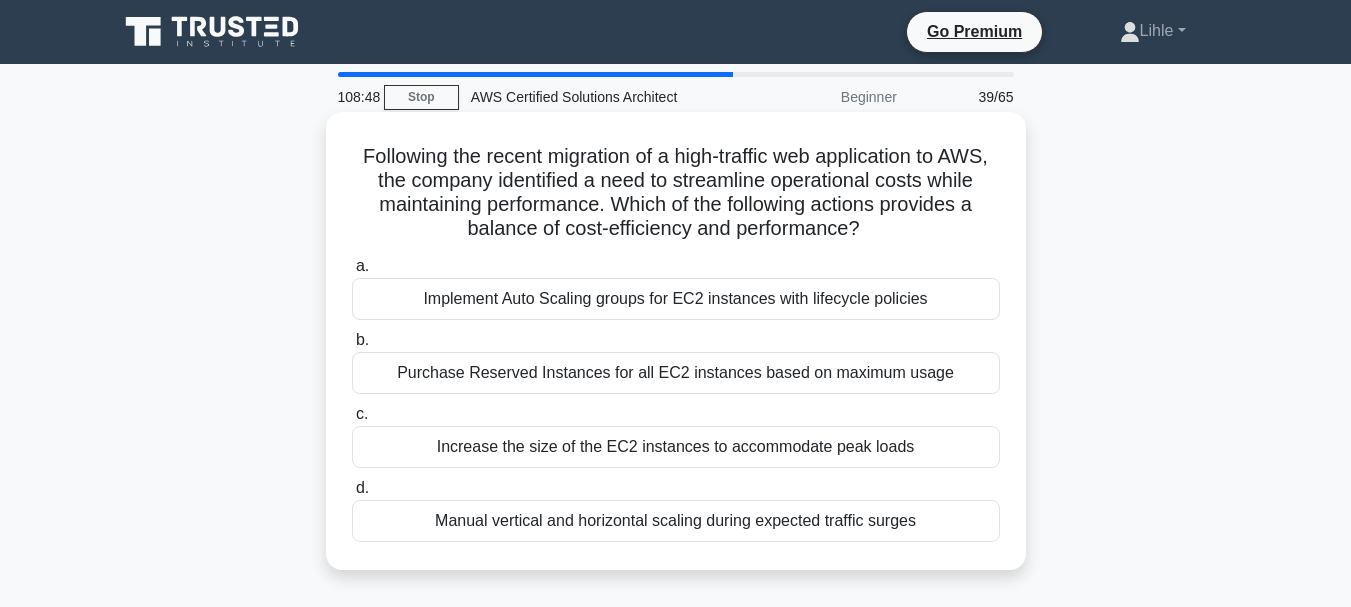 click on "Implement Auto Scaling groups for EC2 instances with lifecycle policies" at bounding box center [676, 299] 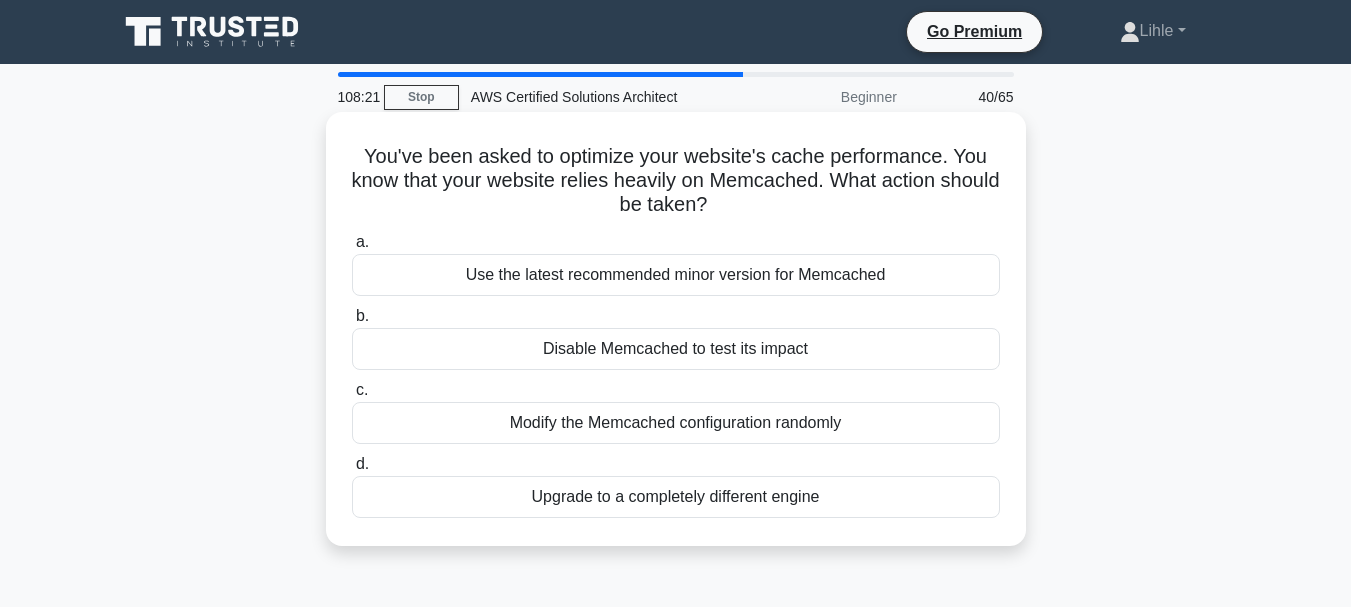 click on "Modify the Memcached configuration randomly" at bounding box center (676, 423) 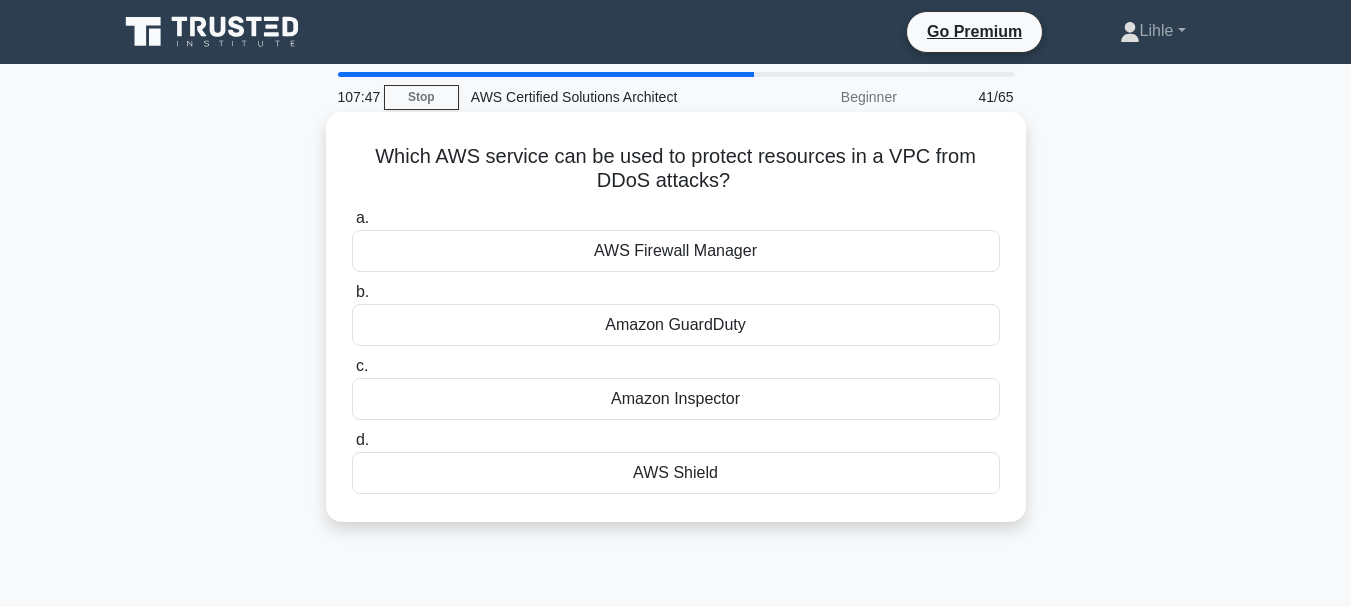 click on "AWS Firewall Manager" at bounding box center (676, 251) 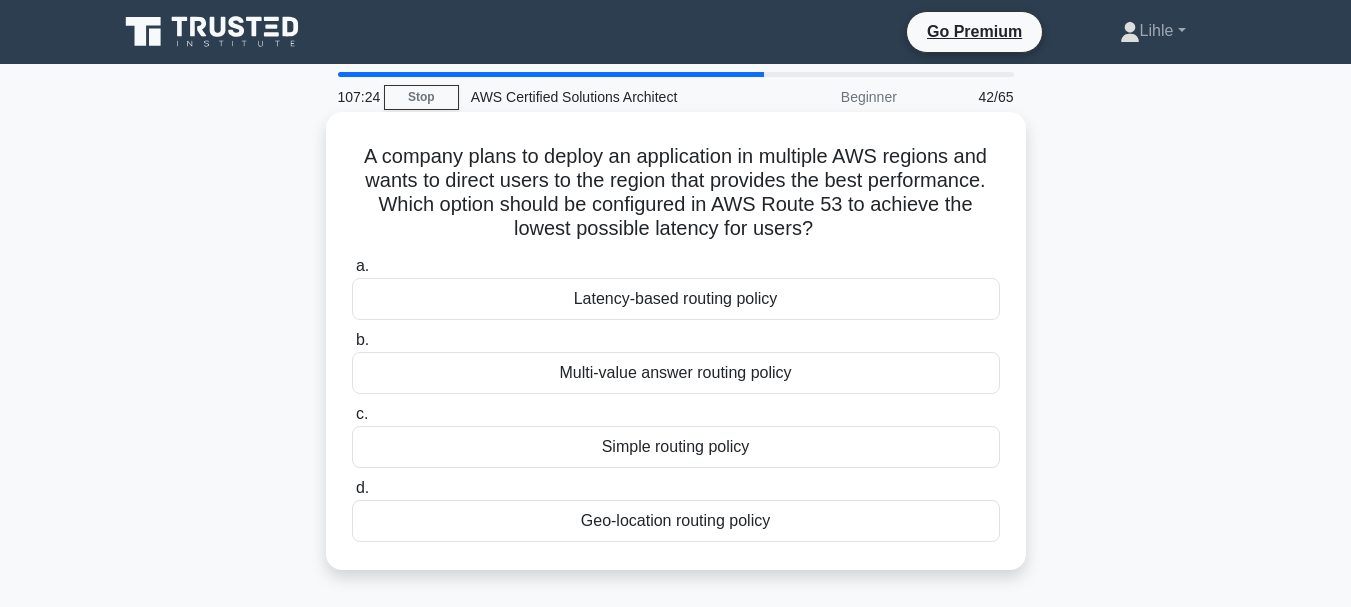 click on "Latency-based routing policy" at bounding box center [676, 299] 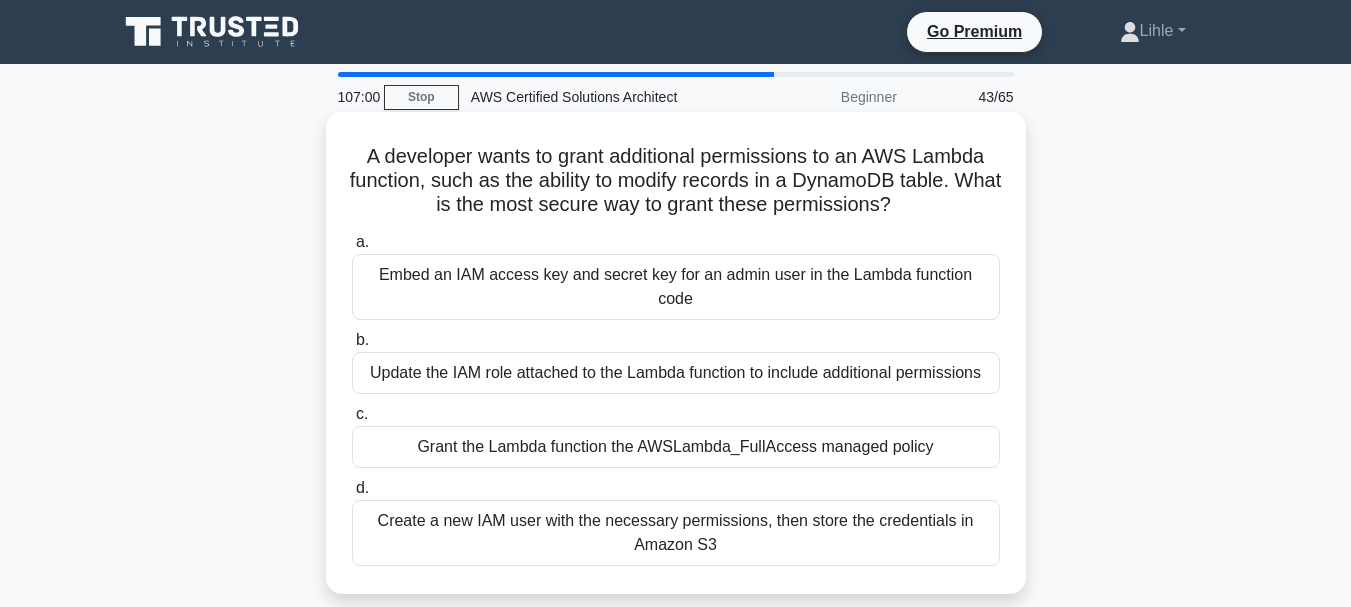 click on "Embed an IAM access key and secret key for an admin user in the Lambda function code" at bounding box center [676, 287] 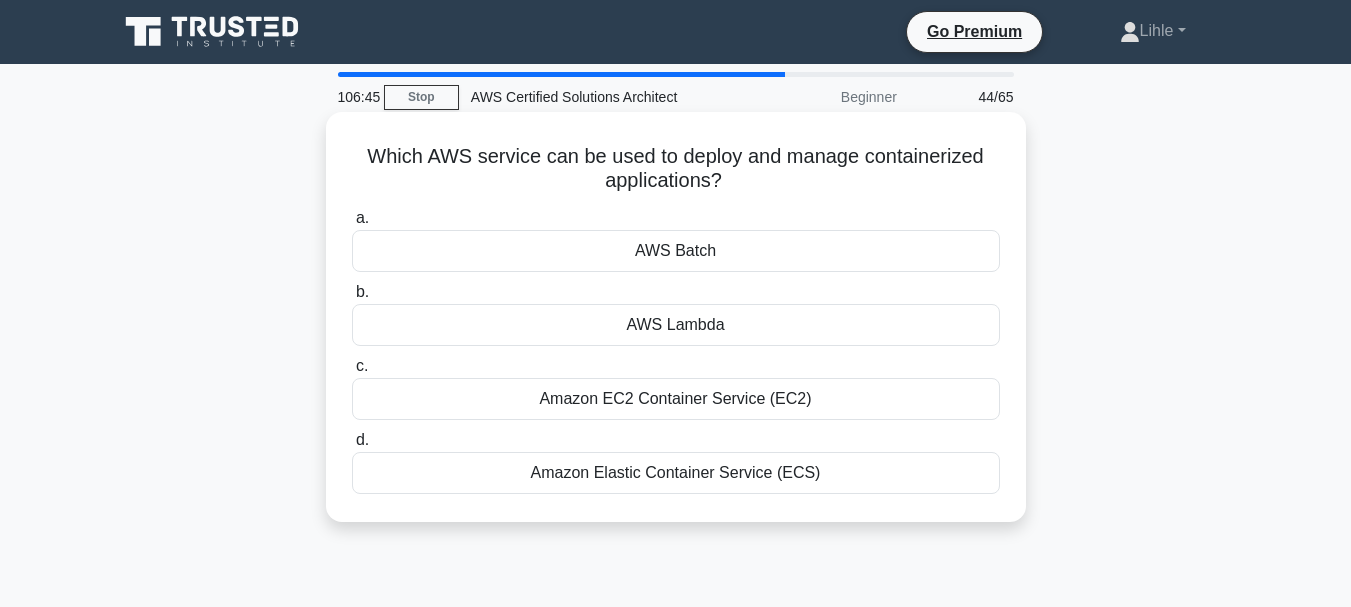 click on "Amazon Elastic Container Service (ECS)" at bounding box center [676, 473] 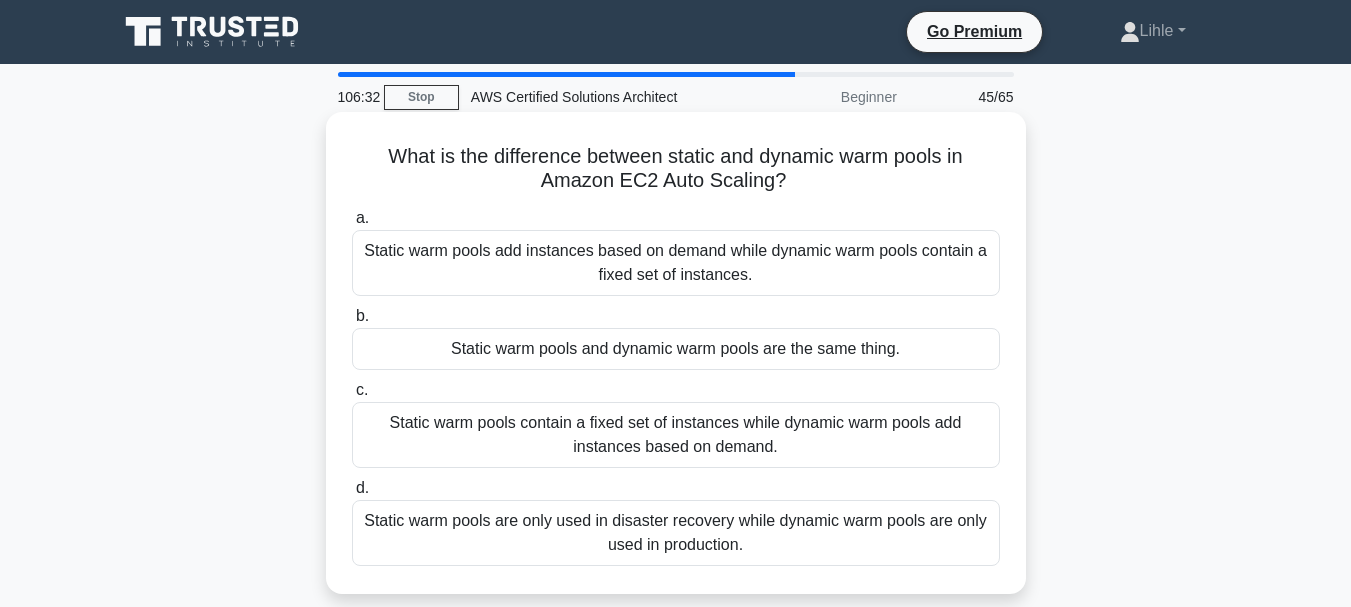 click on "Static warm pools contain a fixed set of instances while dynamic warm pools add instances based on demand." at bounding box center (676, 435) 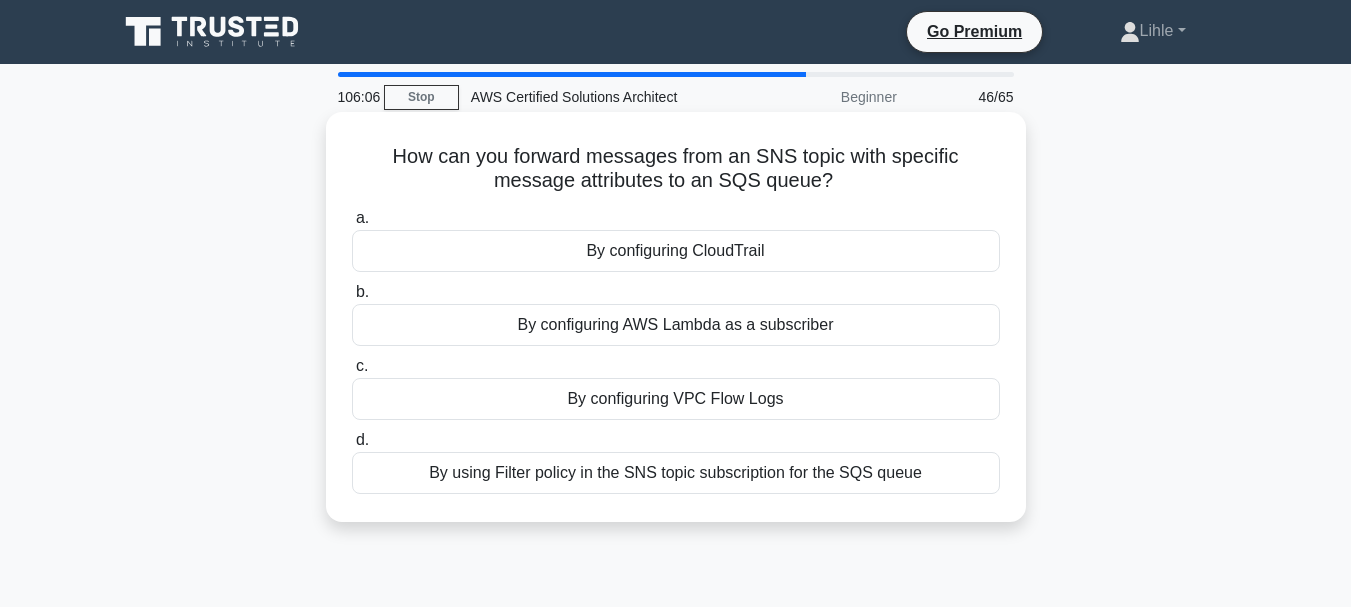 click on "By using Filter policy in the SNS topic subscription for the SQS queue" at bounding box center (676, 473) 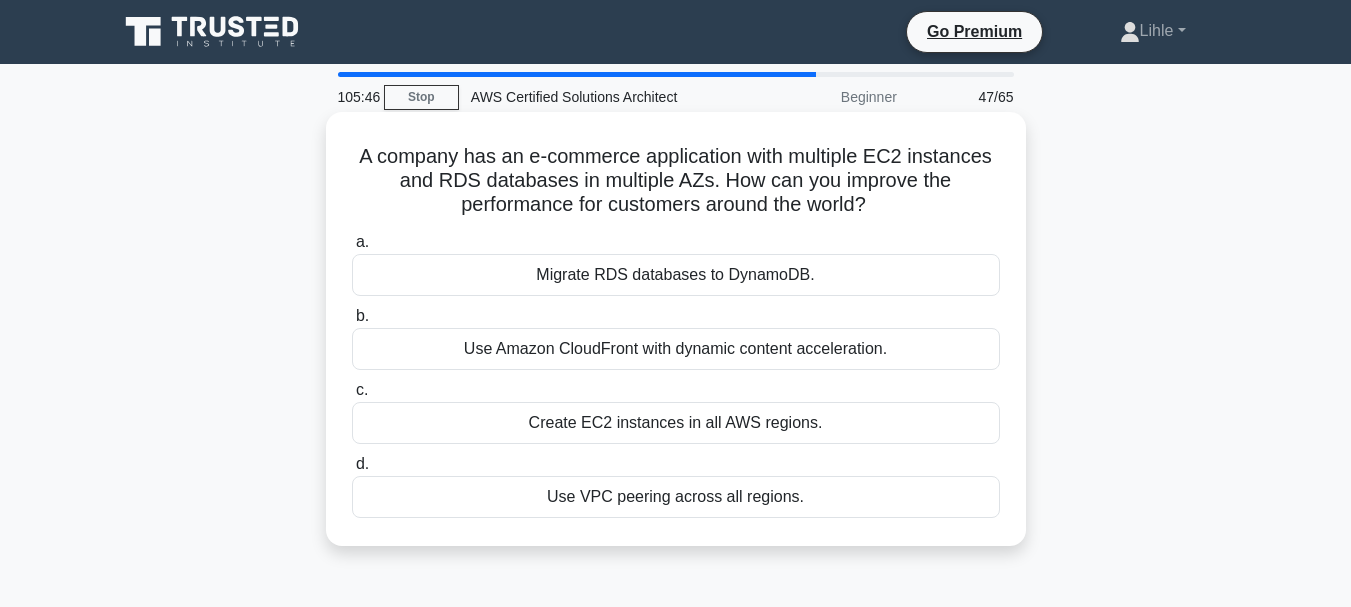 click on "Migrate RDS databases to DynamoDB." at bounding box center (676, 275) 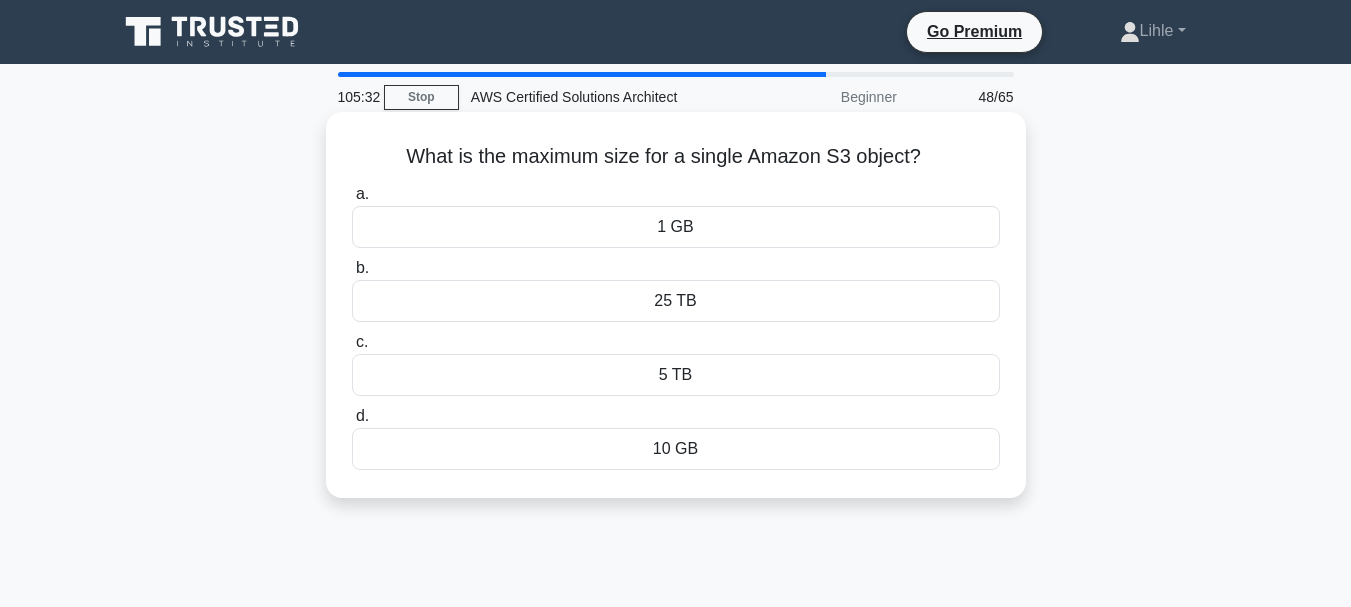 click on "5 TB" at bounding box center (676, 375) 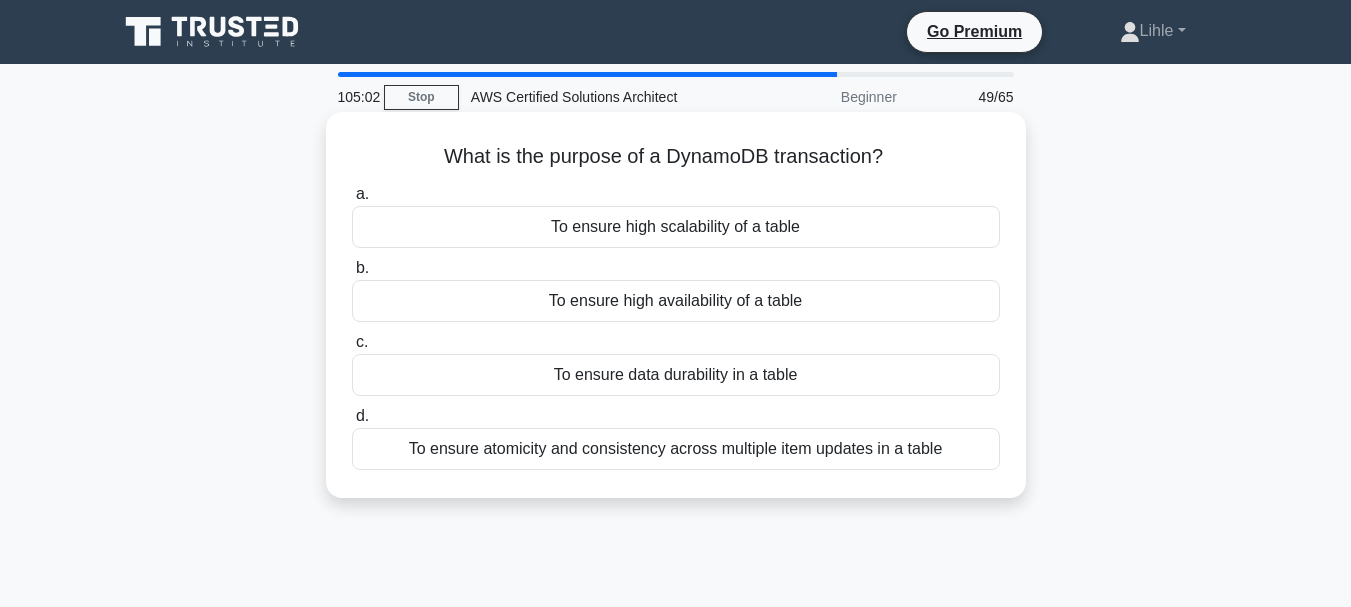 click on "To ensure high scalability of a table" at bounding box center (676, 227) 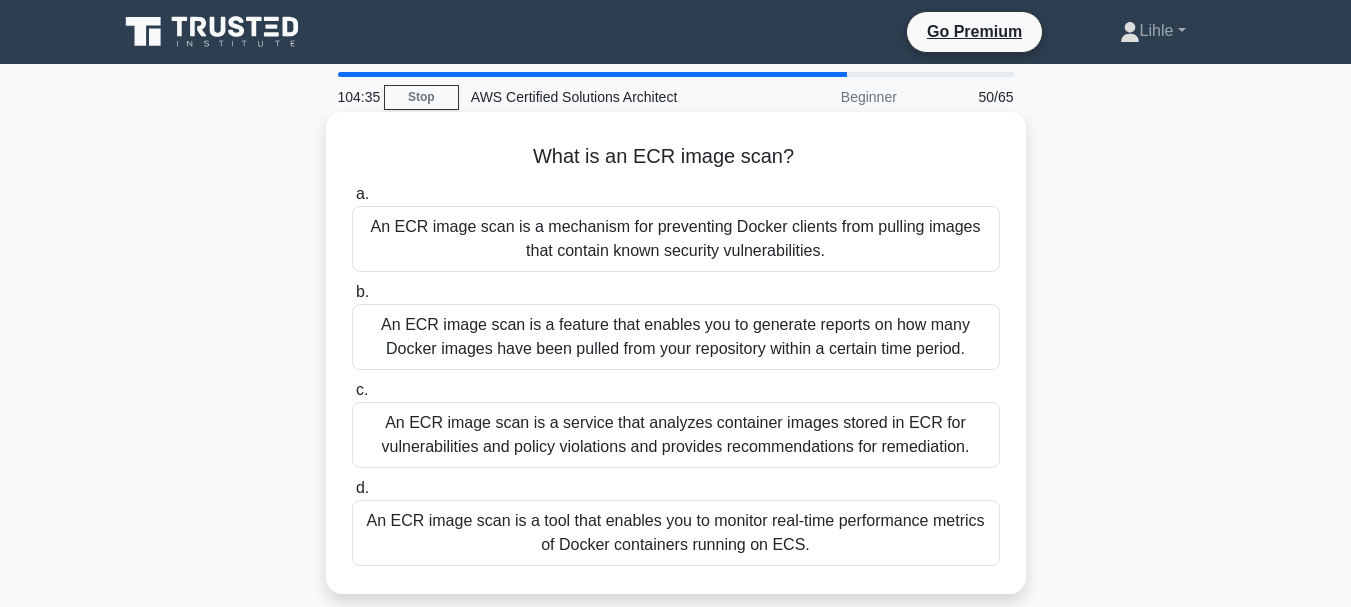 click on "An ECR image scan is a service that analyzes container images stored in ECR for vulnerabilities and policy violations and provides recommendations for remediation." at bounding box center (676, 435) 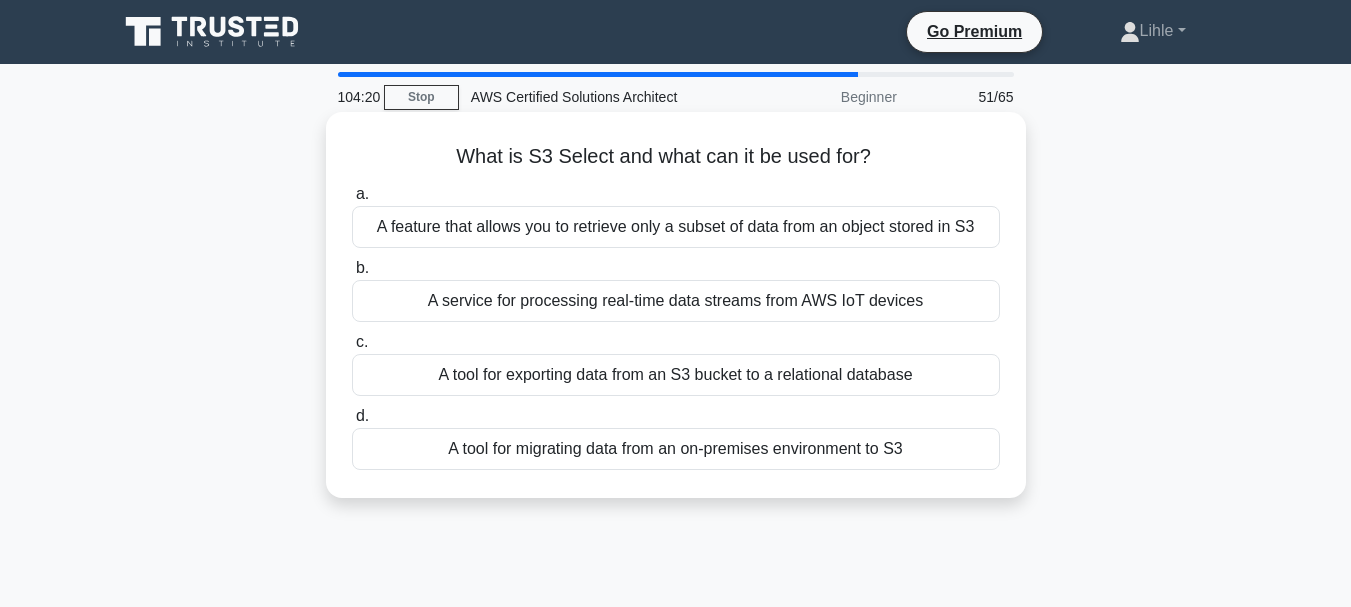 click on "A feature that allows you to retrieve only a subset of data from an object stored in S3" at bounding box center [676, 227] 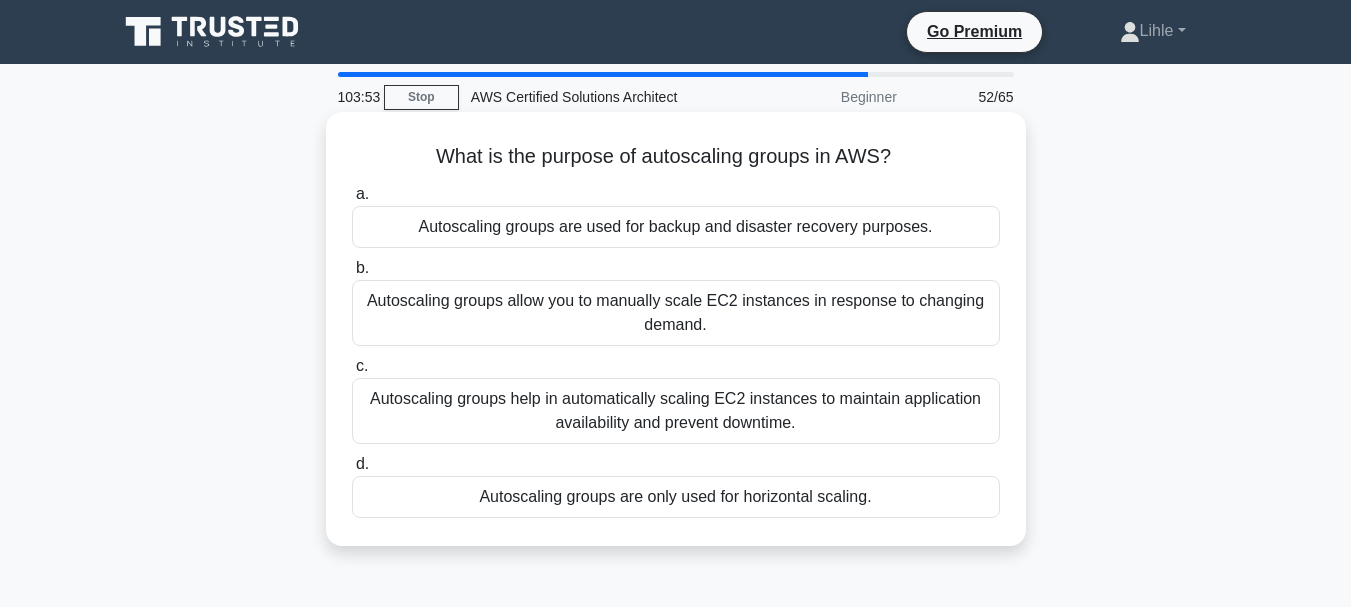 click on "Autoscaling groups help in automatically scaling EC2 instances to maintain application availability and prevent downtime." at bounding box center (676, 411) 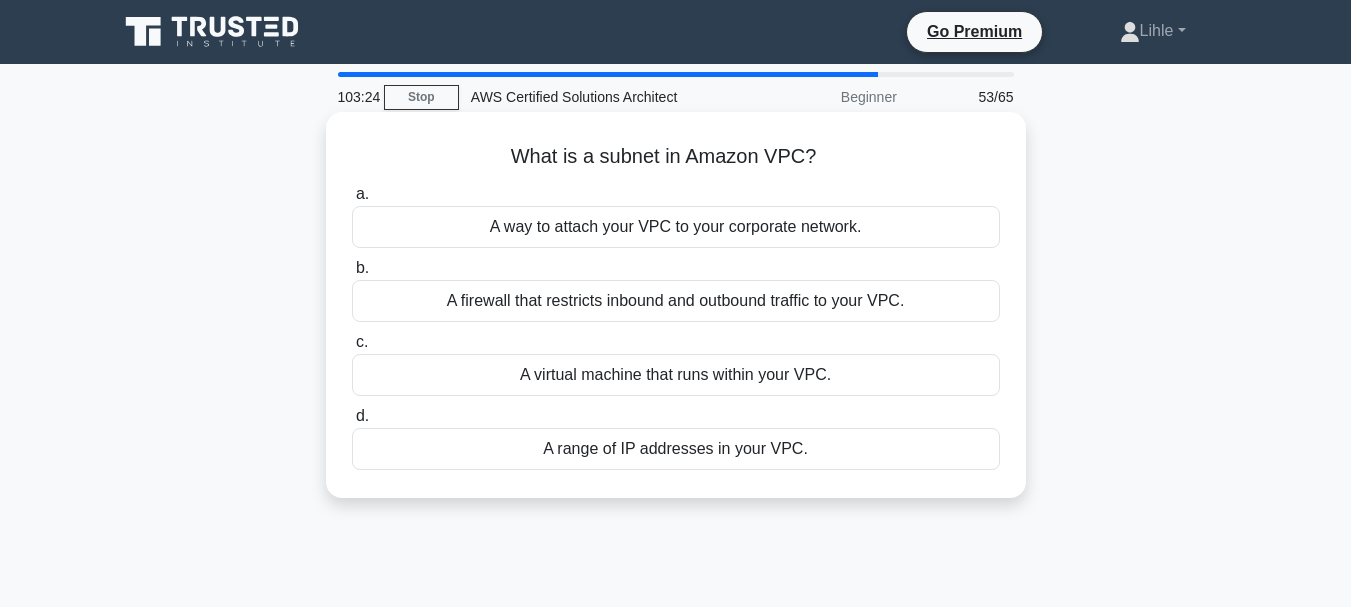 click on "A range of IP addresses in your VPC." at bounding box center [676, 449] 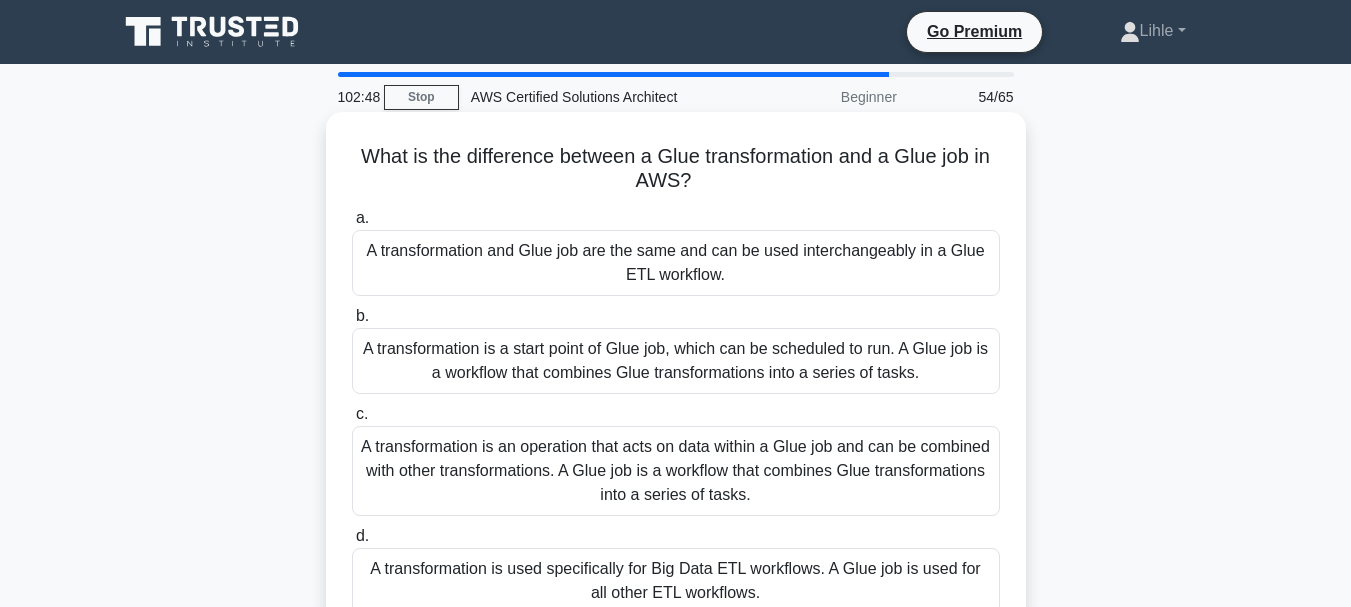 click on "A transformation is an operation that acts on data within a Glue job and can be combined with other transformations. A Glue job is a workflow that combines Glue transformations into a series of tasks." at bounding box center (676, 471) 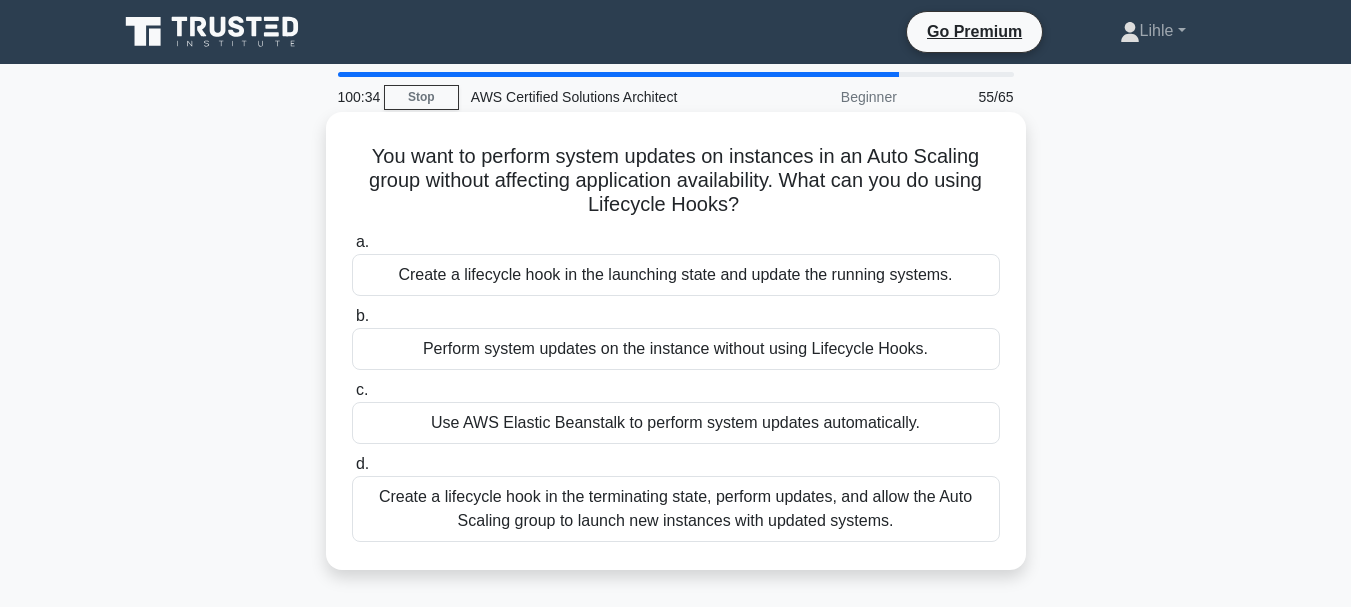 click on "Create a lifecycle hook in the launching state and update the running systems." at bounding box center (676, 275) 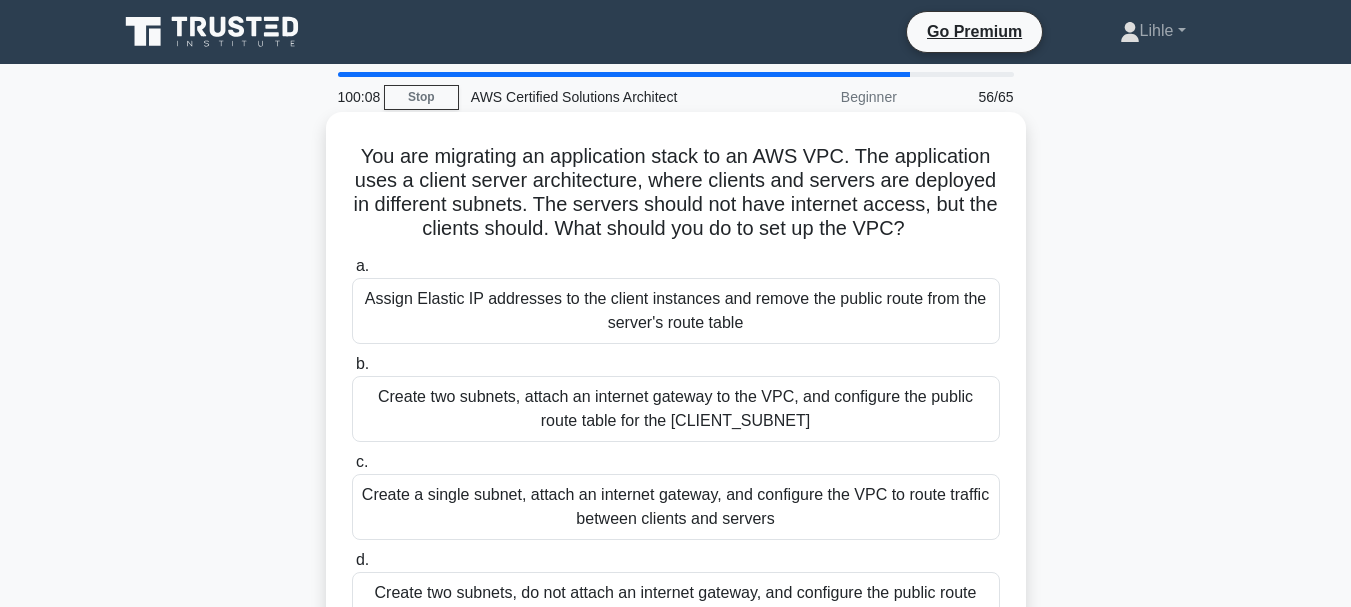 click on "Create two subnets, attach an internet gateway to the VPC, and configure the public route table for the [CLIENT_SUBNET]" at bounding box center (676, 409) 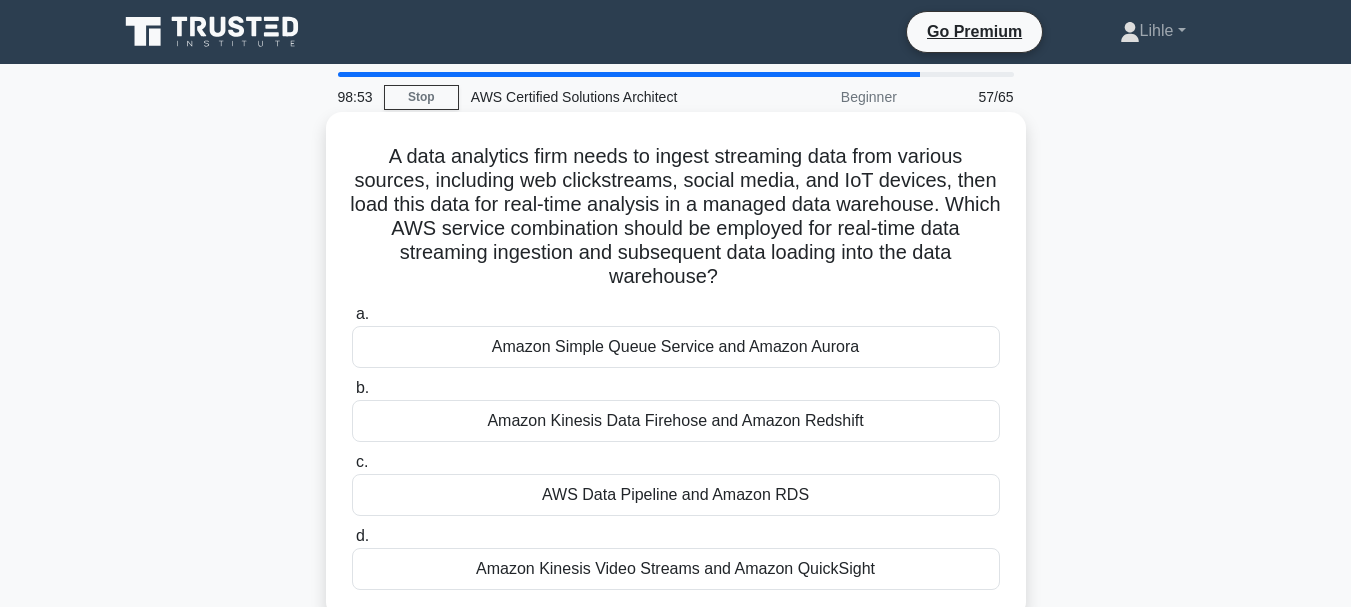 click on "Amazon Kinesis Data Firehose and Amazon Redshift" at bounding box center [676, 421] 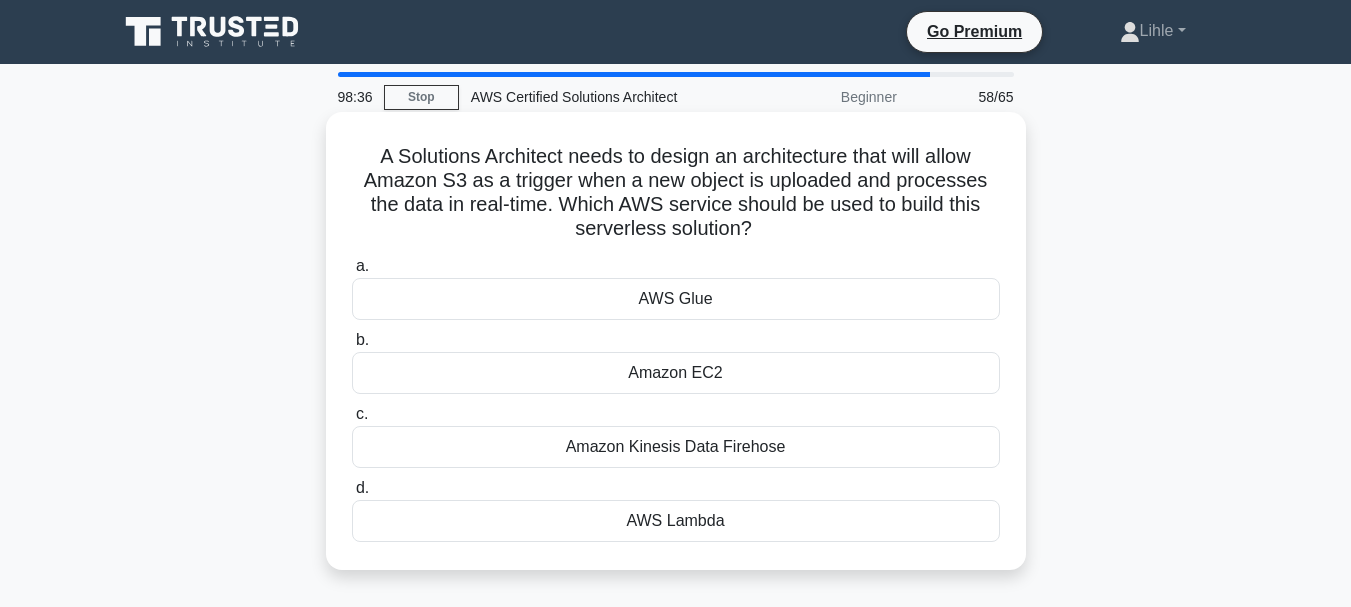 click on "AWS Lambda" at bounding box center [676, 521] 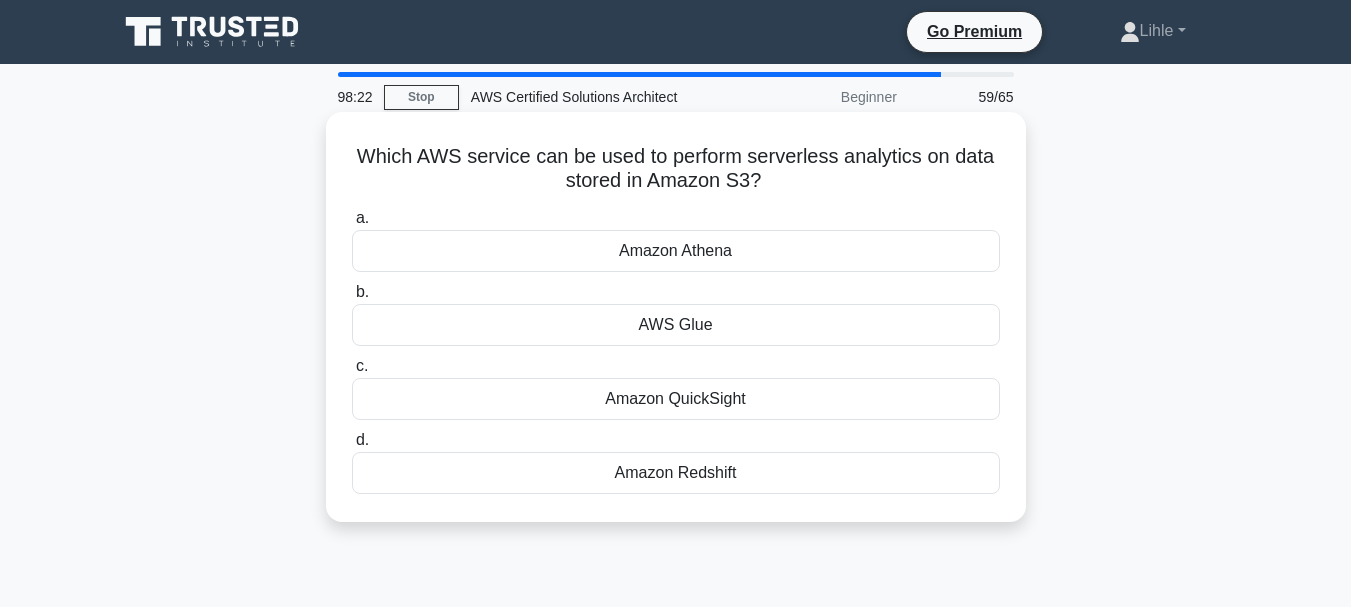 click on "Amazon QuickSight" at bounding box center (676, 399) 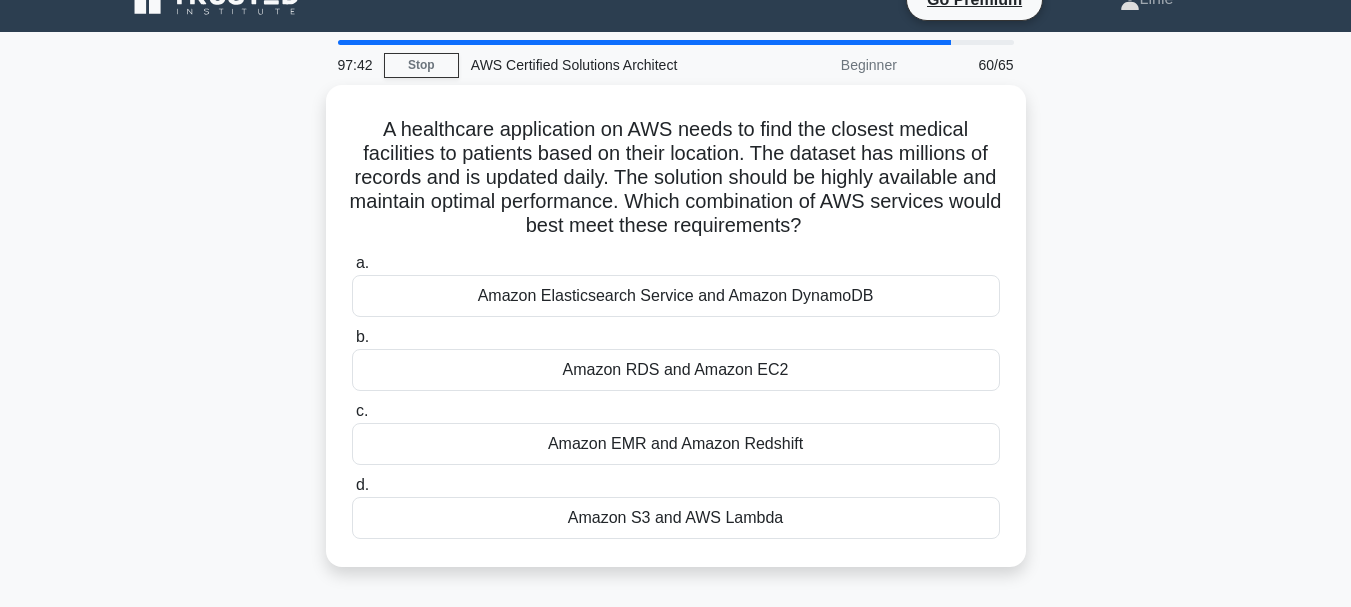 scroll, scrollTop: 34, scrollLeft: 0, axis: vertical 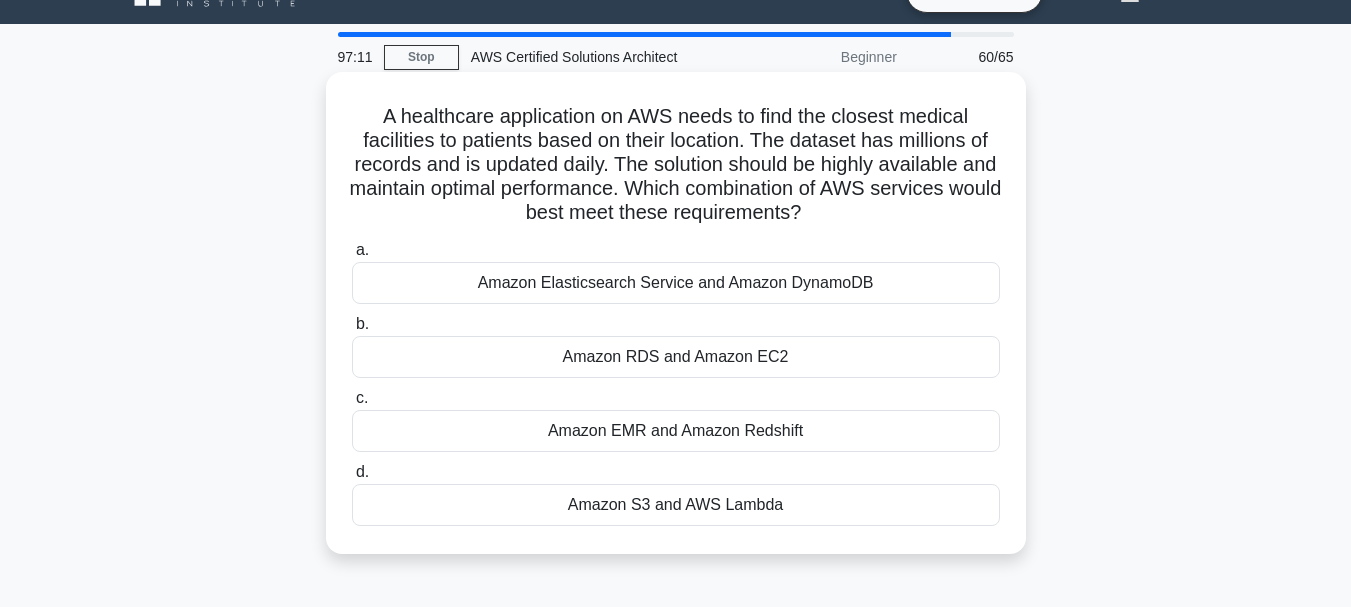 click on "Amazon S3 and AWS Lambda" at bounding box center [676, 505] 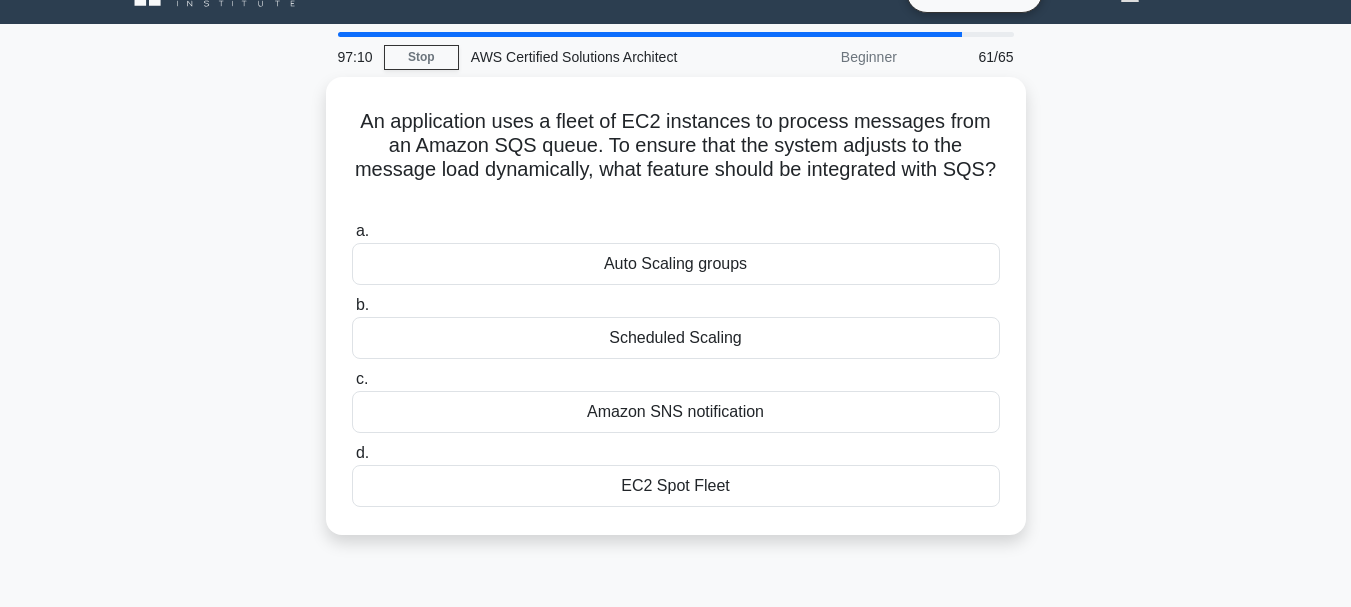 scroll, scrollTop: 0, scrollLeft: 0, axis: both 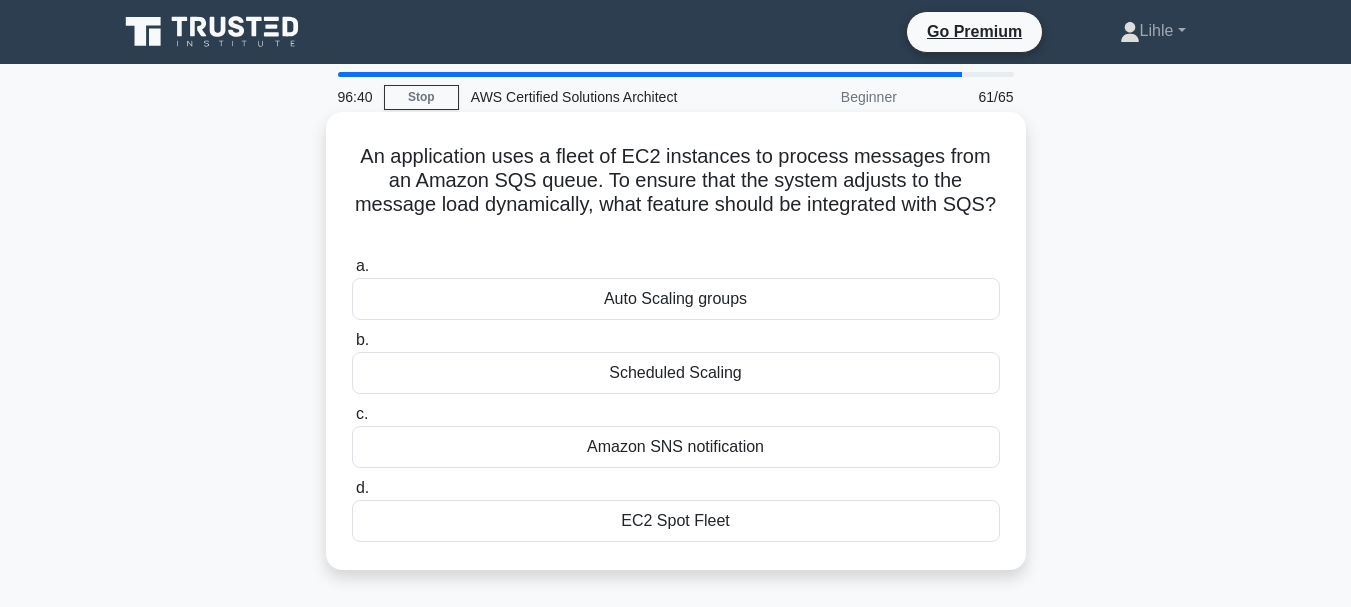 click on "Auto Scaling groups" at bounding box center (676, 299) 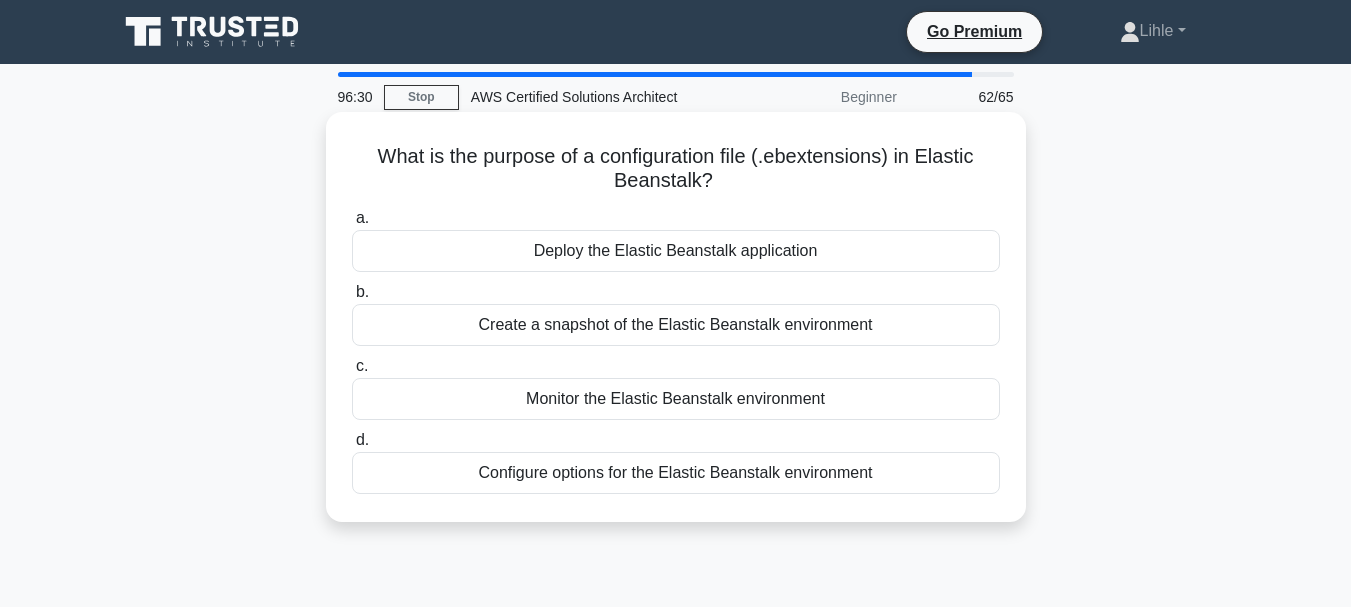 click on "Configure options for the Elastic Beanstalk environment" at bounding box center [676, 473] 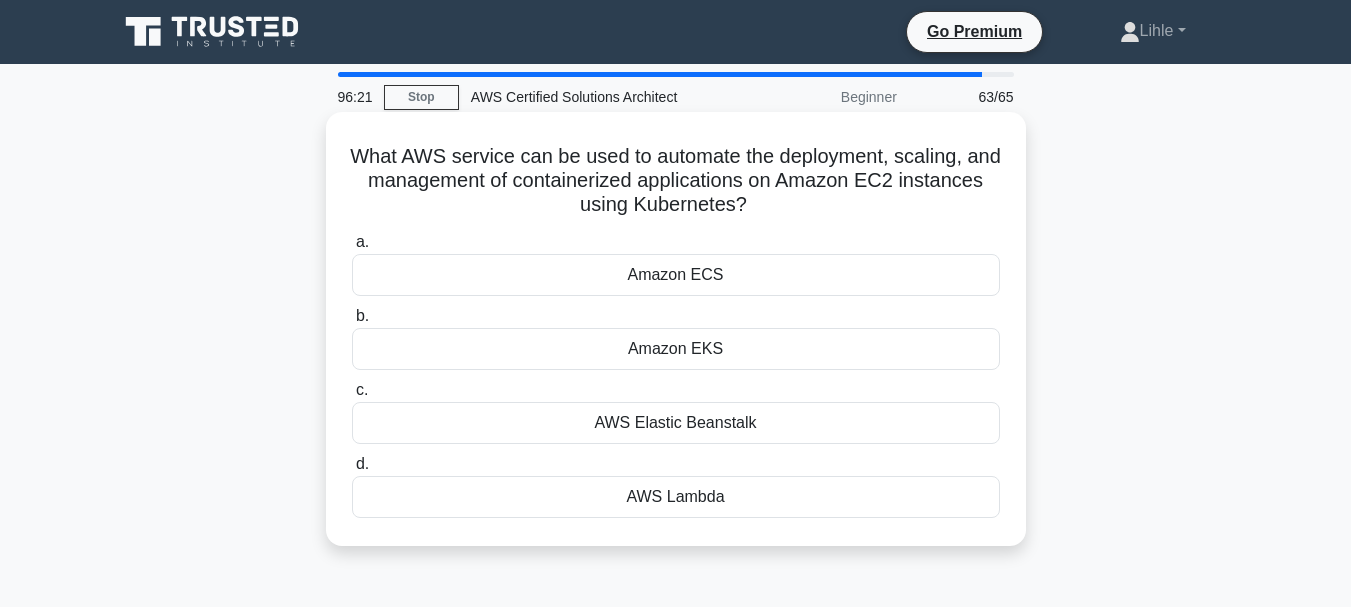 click on "Amazon EKS" at bounding box center [676, 349] 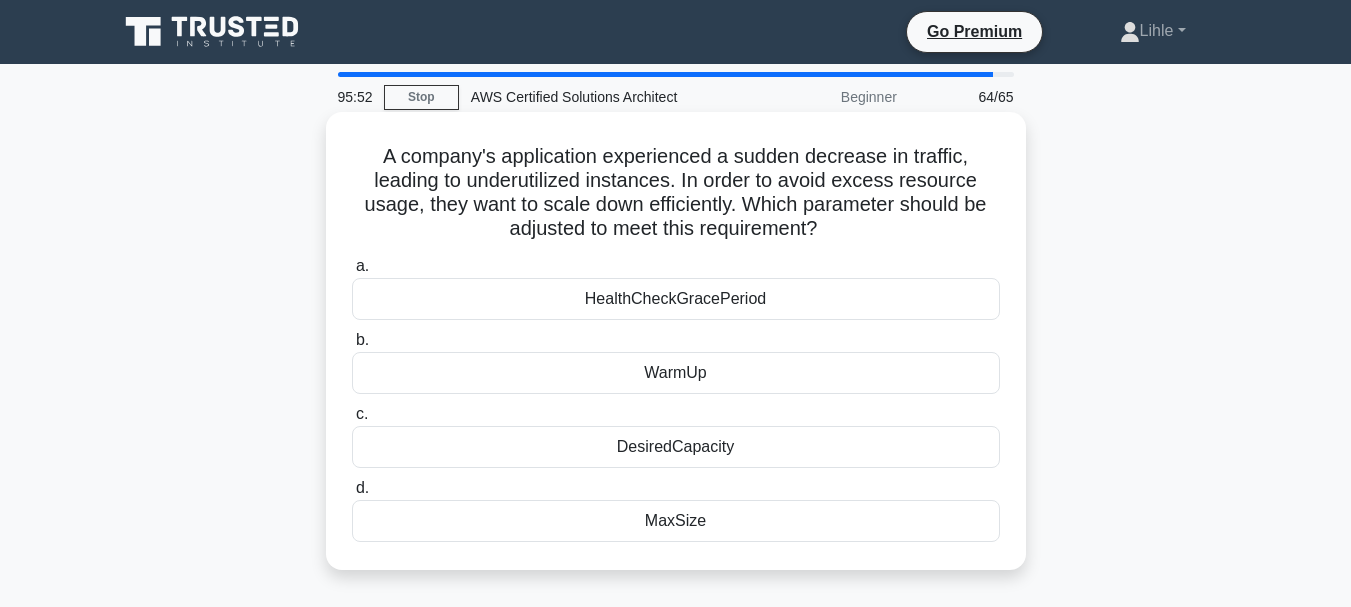 click on "DesiredCapacity" at bounding box center (676, 447) 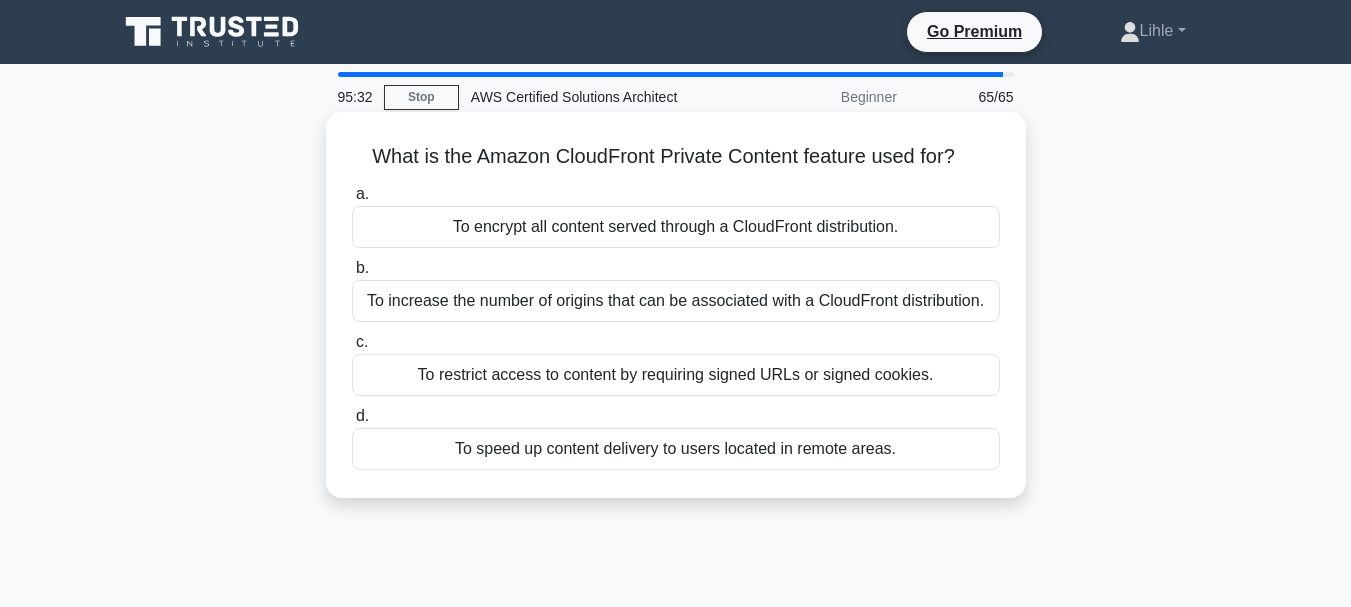 click on "To restrict access to content by requiring signed URLs or signed cookies." at bounding box center [676, 375] 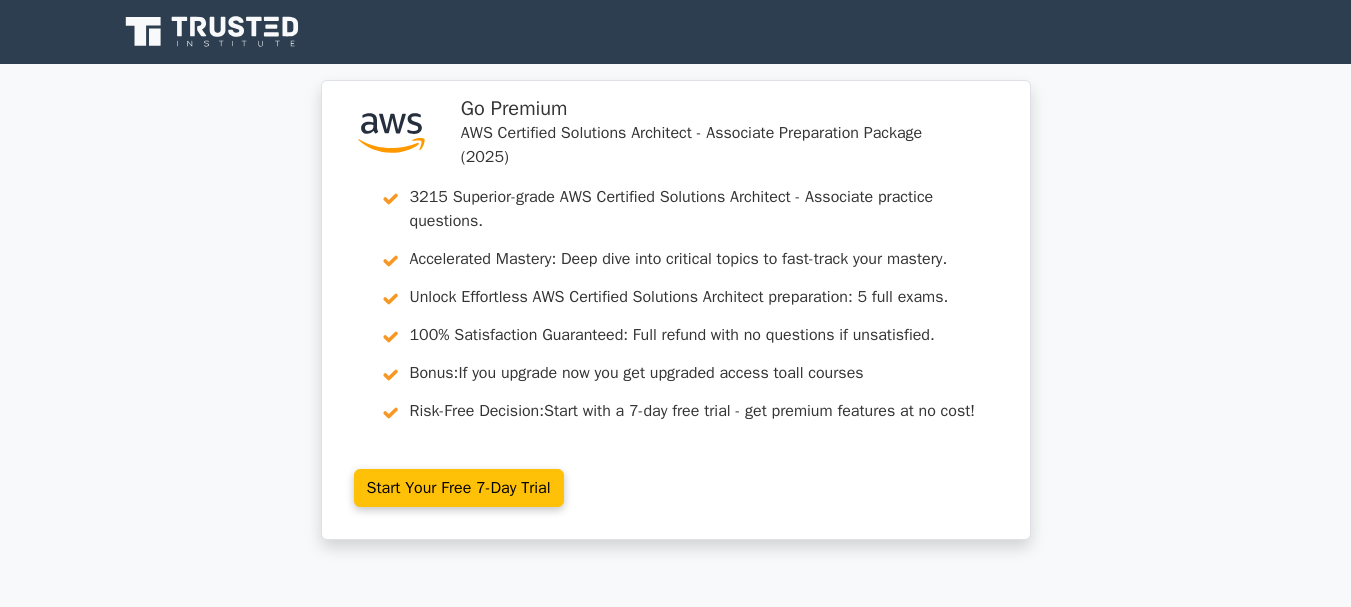 scroll, scrollTop: 0, scrollLeft: 0, axis: both 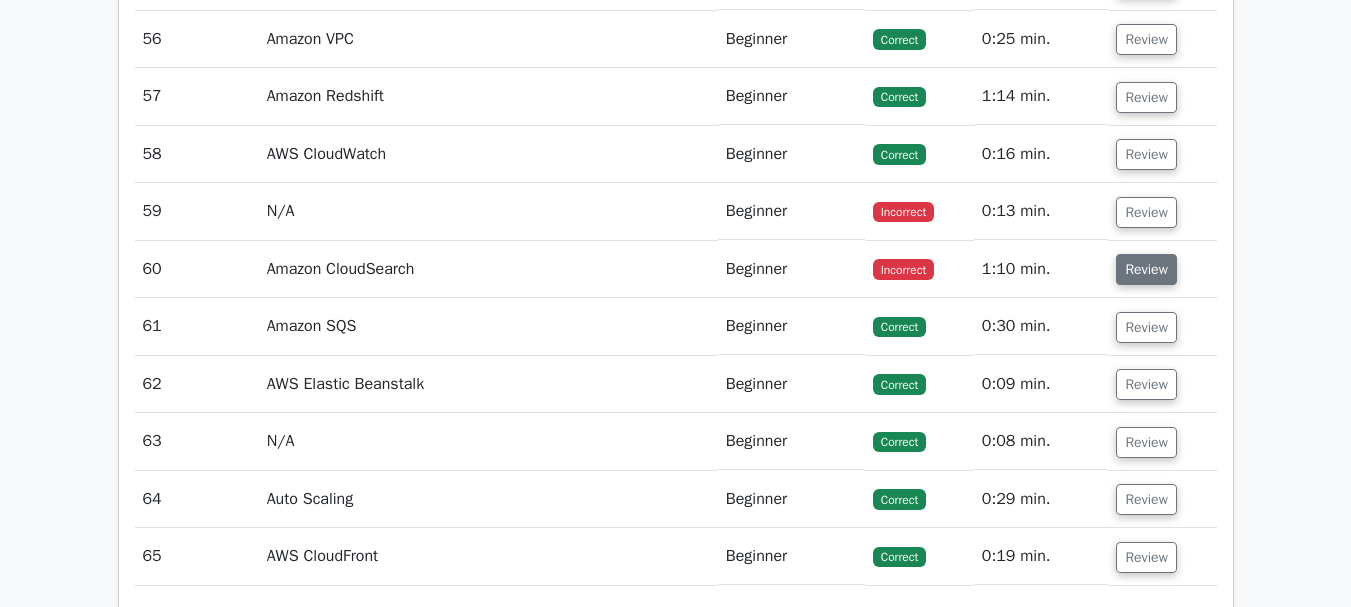 click on "Review" at bounding box center (1146, 269) 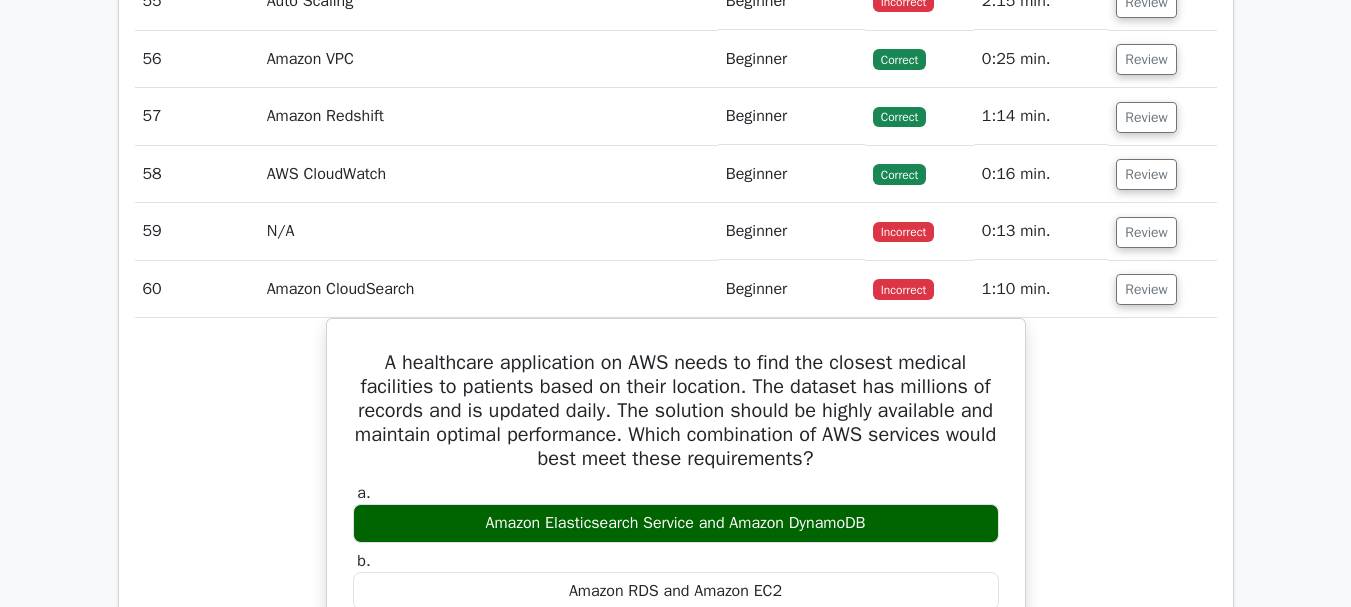 scroll, scrollTop: 6326, scrollLeft: 0, axis: vertical 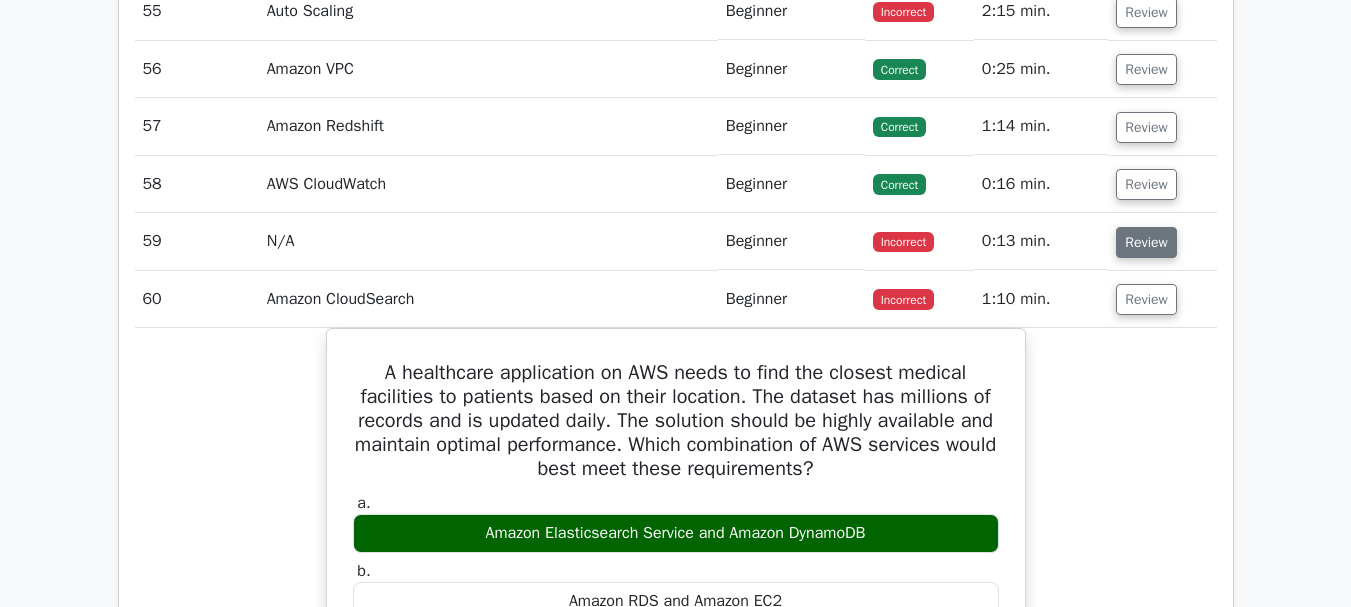 click on "Review" at bounding box center [1146, 242] 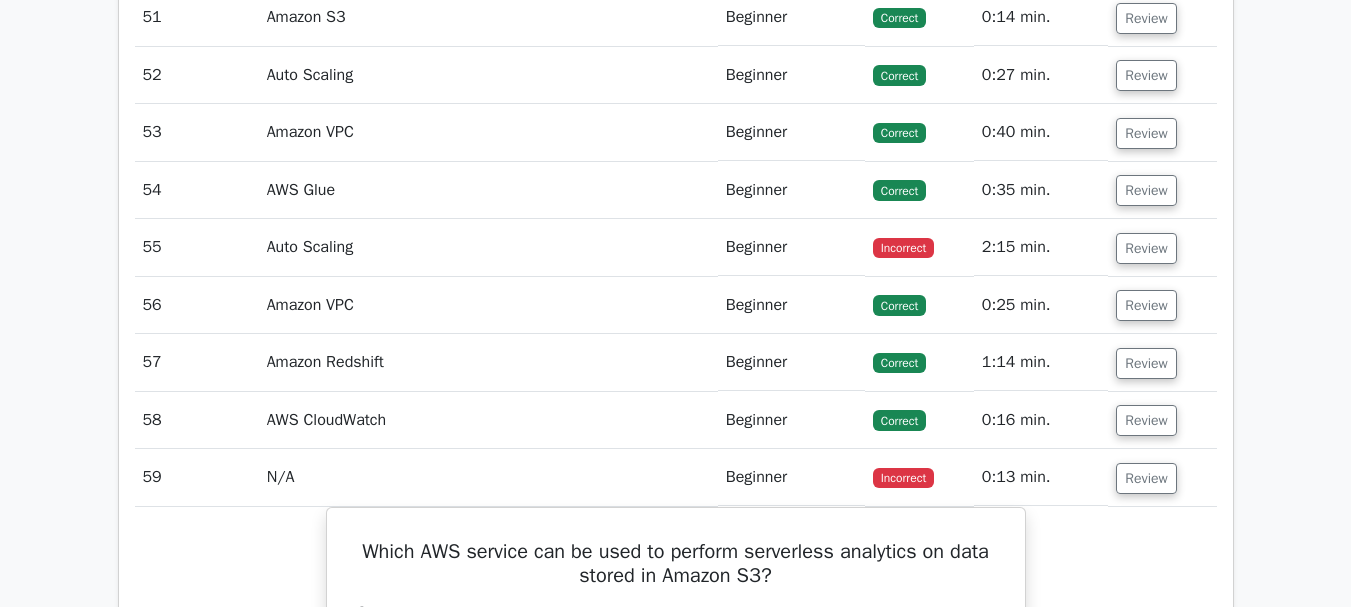 scroll, scrollTop: 6029, scrollLeft: 0, axis: vertical 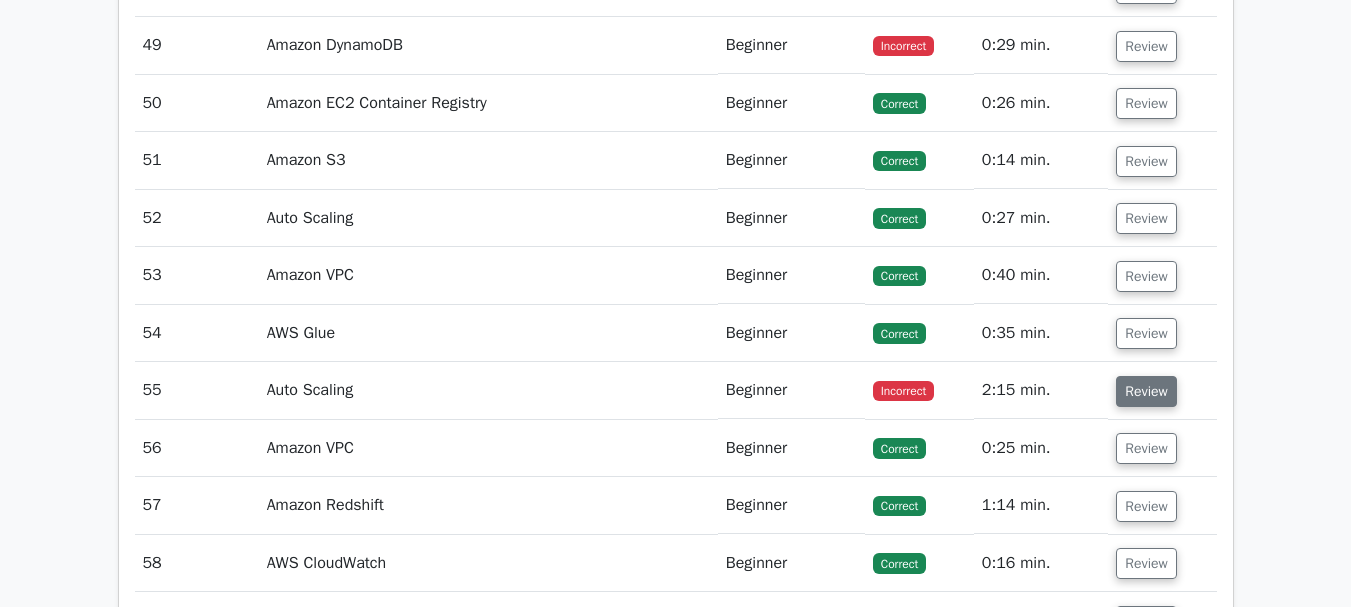 click on "Review" at bounding box center (1146, 391) 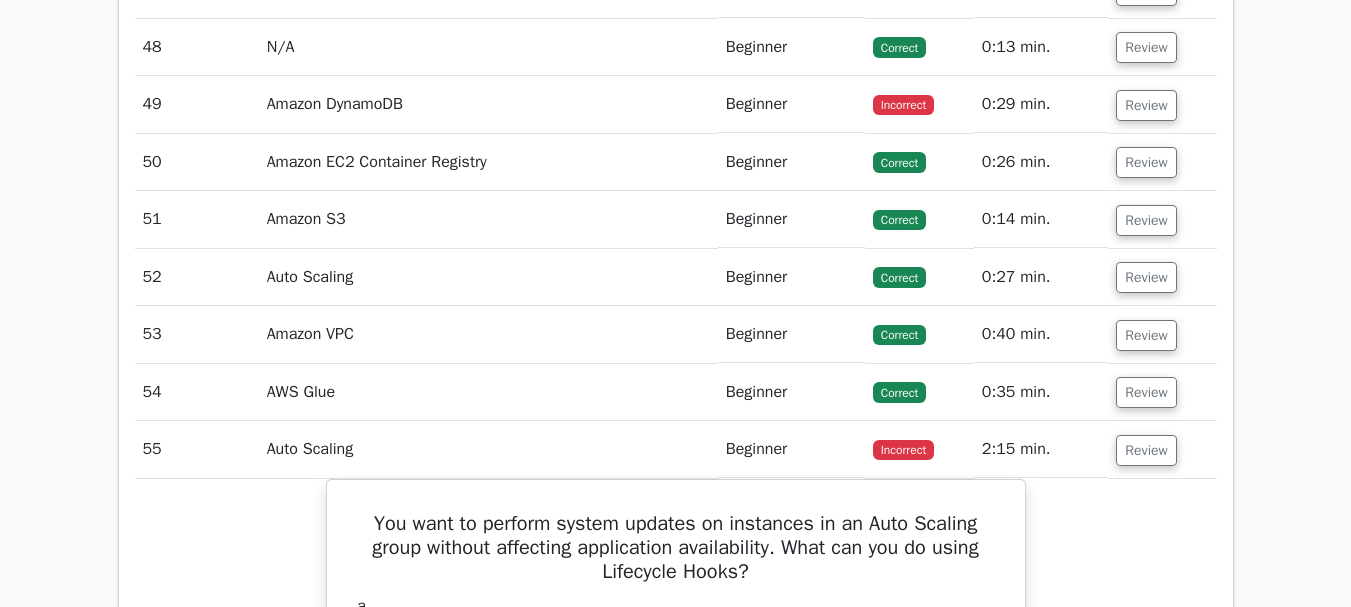 scroll, scrollTop: 5875, scrollLeft: 0, axis: vertical 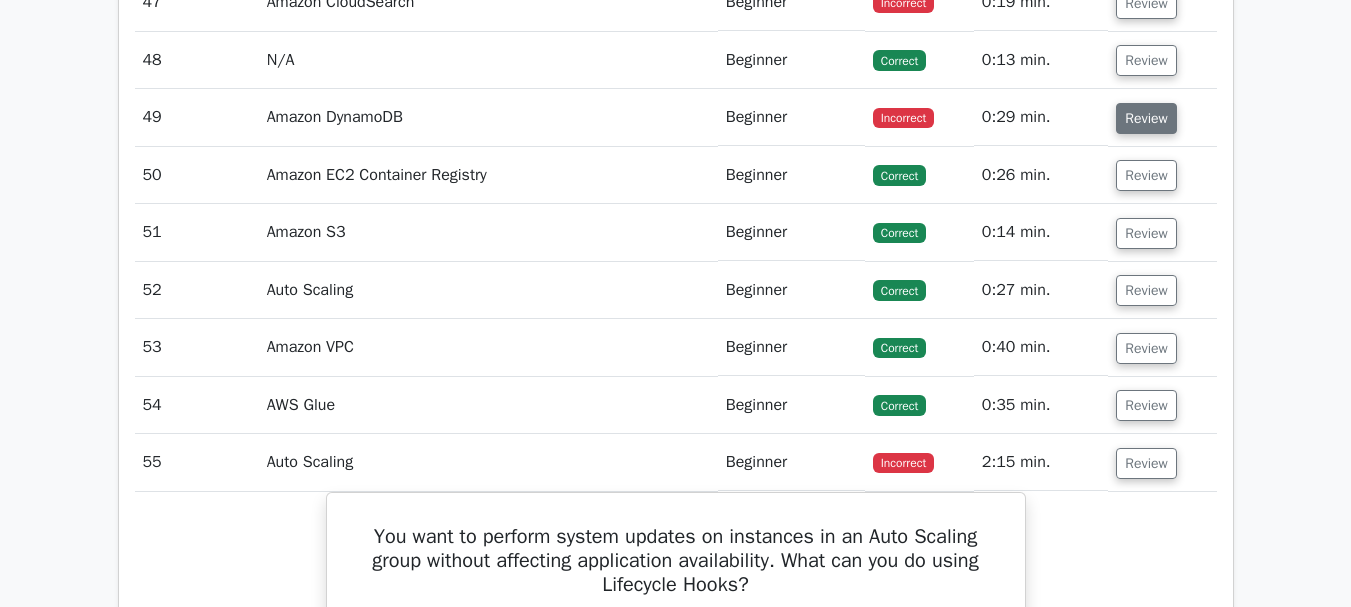 click on "Review" at bounding box center [1146, 118] 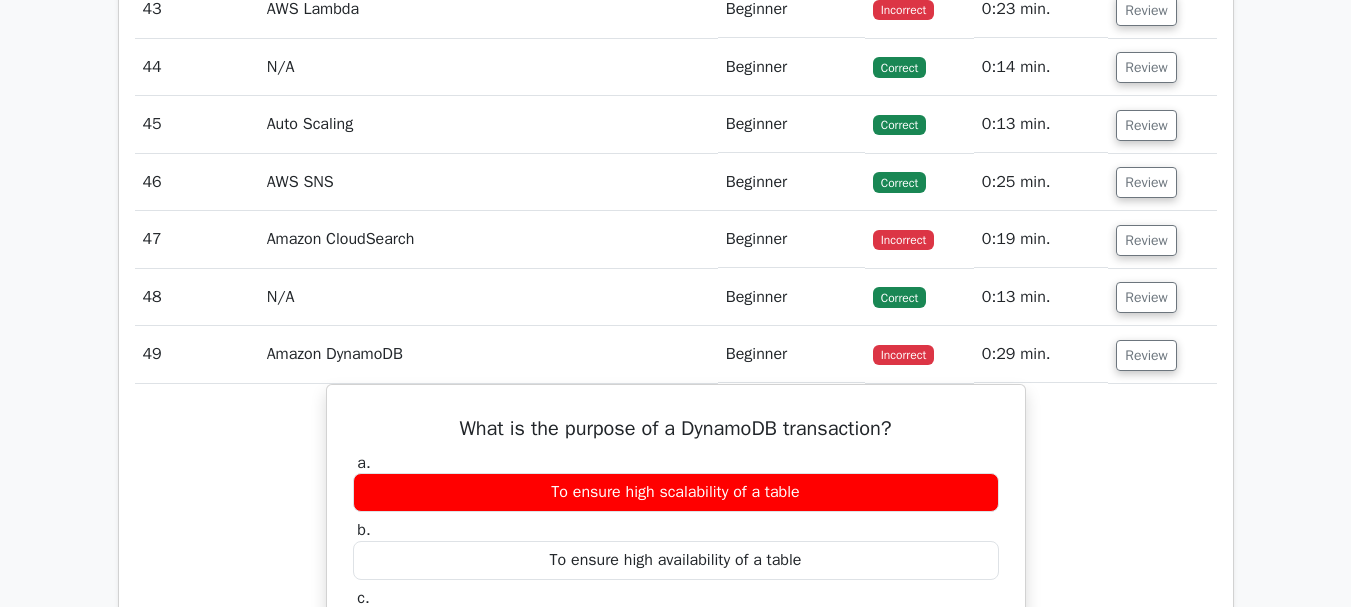 scroll, scrollTop: 5624, scrollLeft: 0, axis: vertical 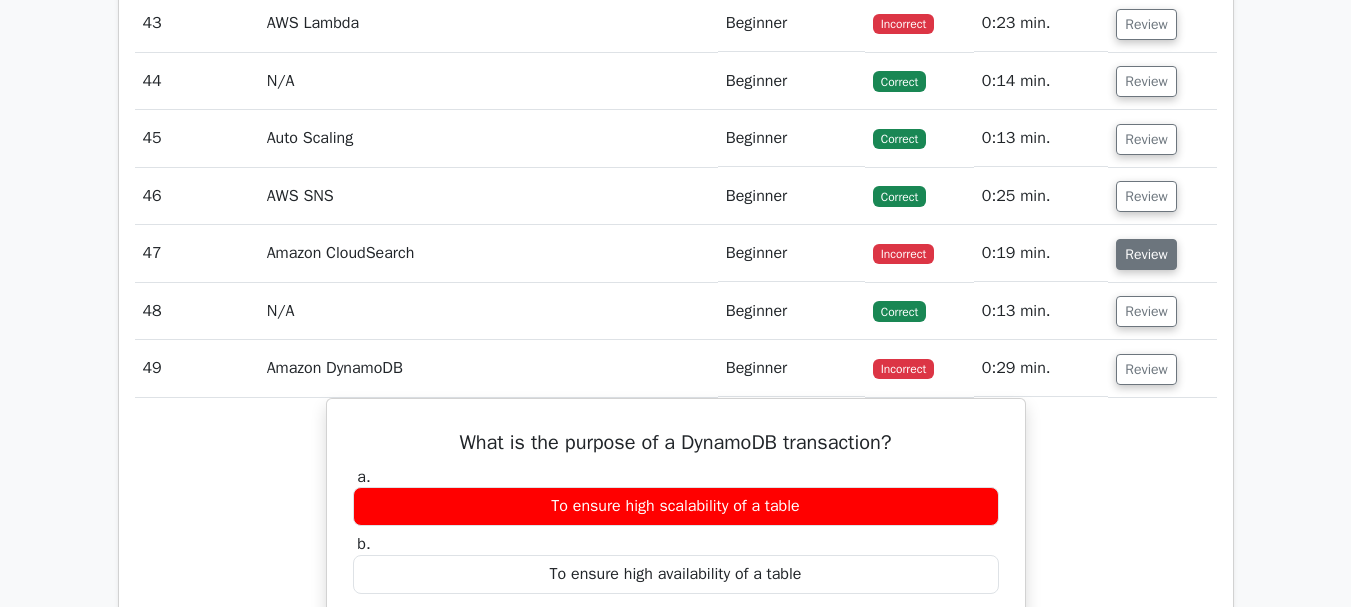 click on "Review" at bounding box center (1146, 254) 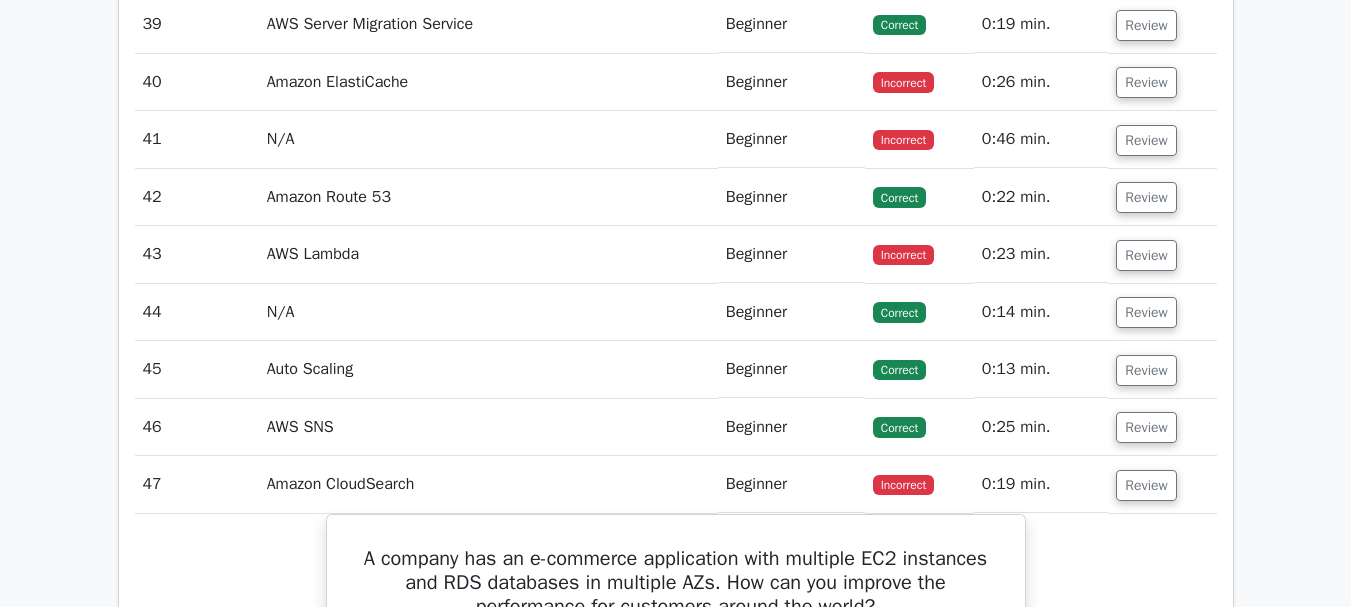 scroll, scrollTop: 5377, scrollLeft: 0, axis: vertical 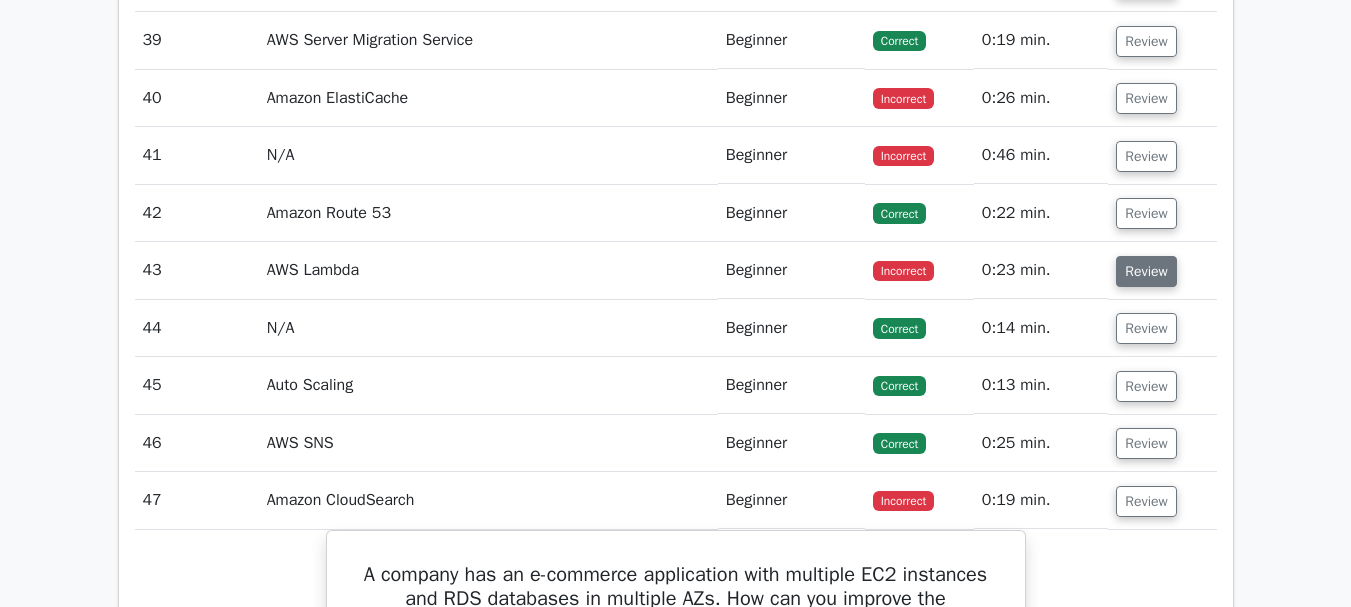 click on "Review" at bounding box center (1146, 271) 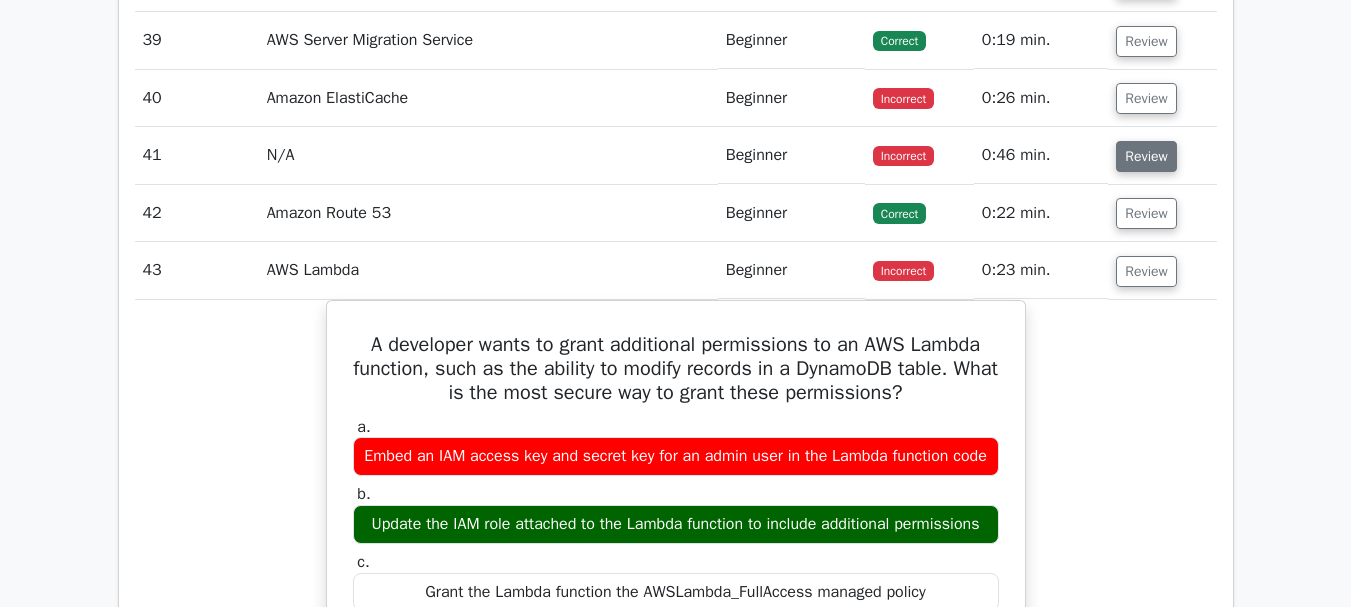 click on "Review" at bounding box center [1146, 156] 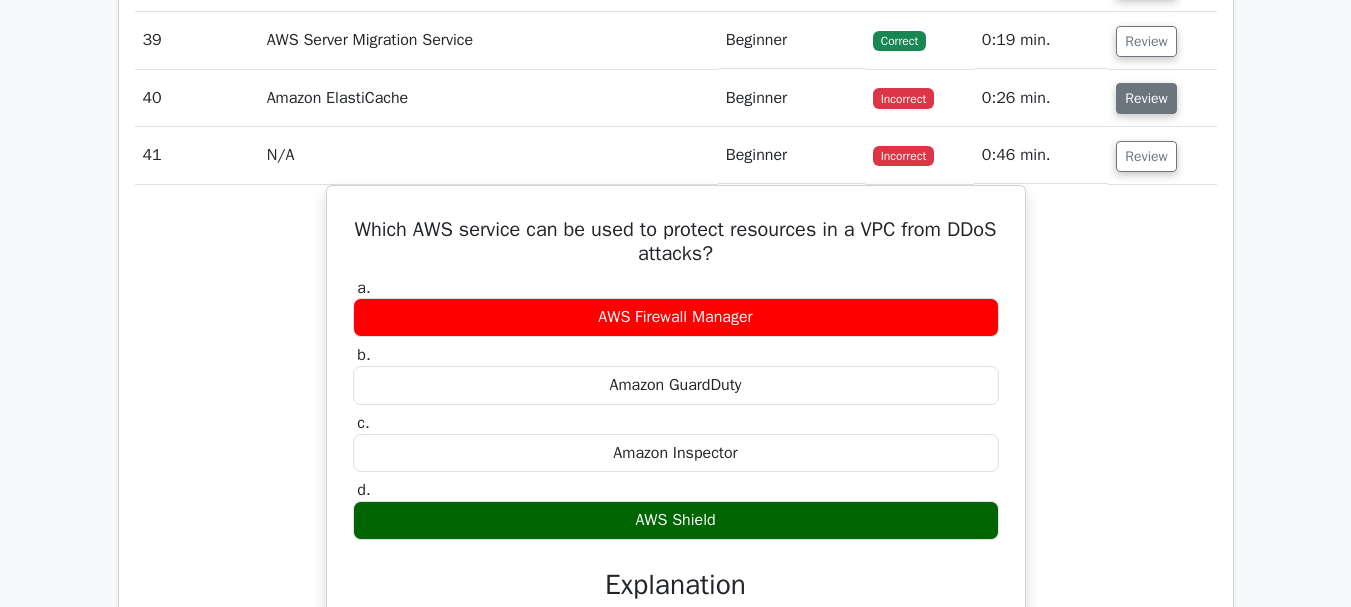 click on "Review" at bounding box center (1146, 98) 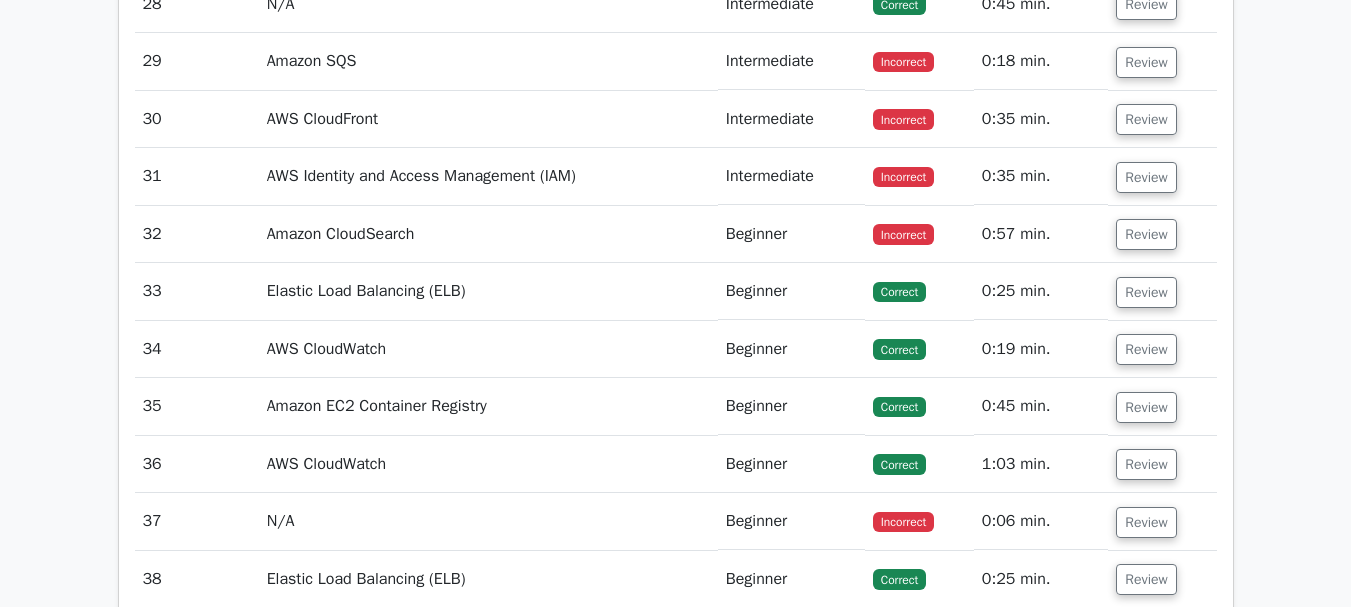 scroll, scrollTop: 4761, scrollLeft: 0, axis: vertical 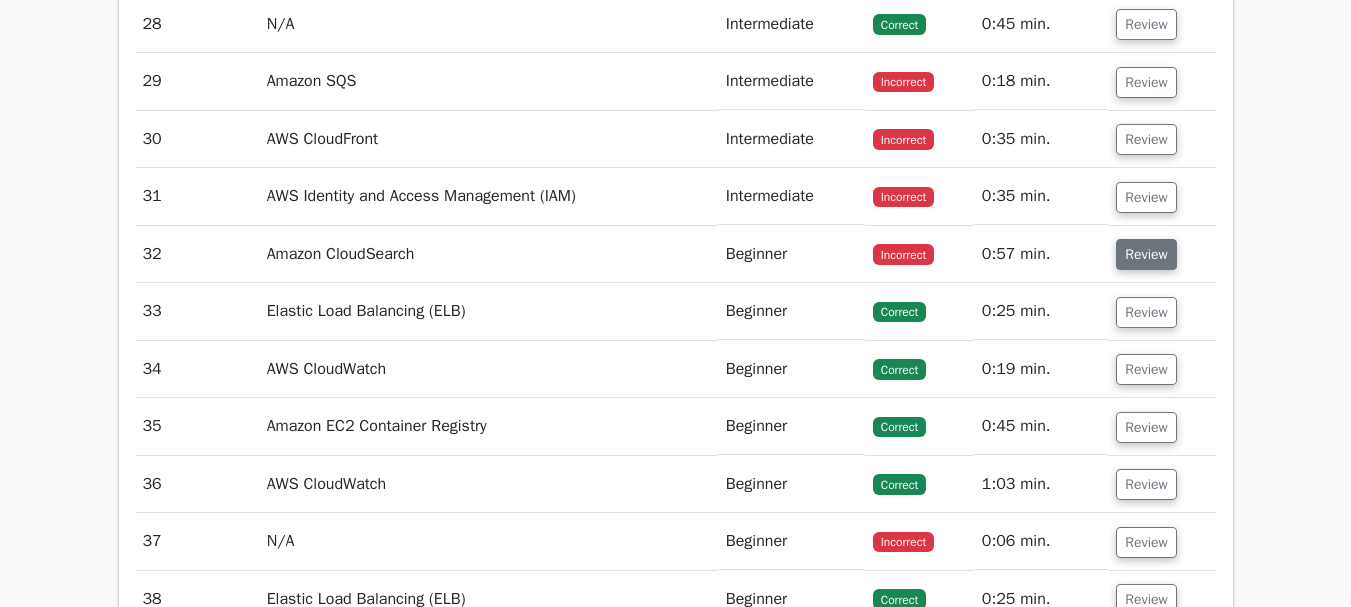 click on "Review" at bounding box center (1146, 254) 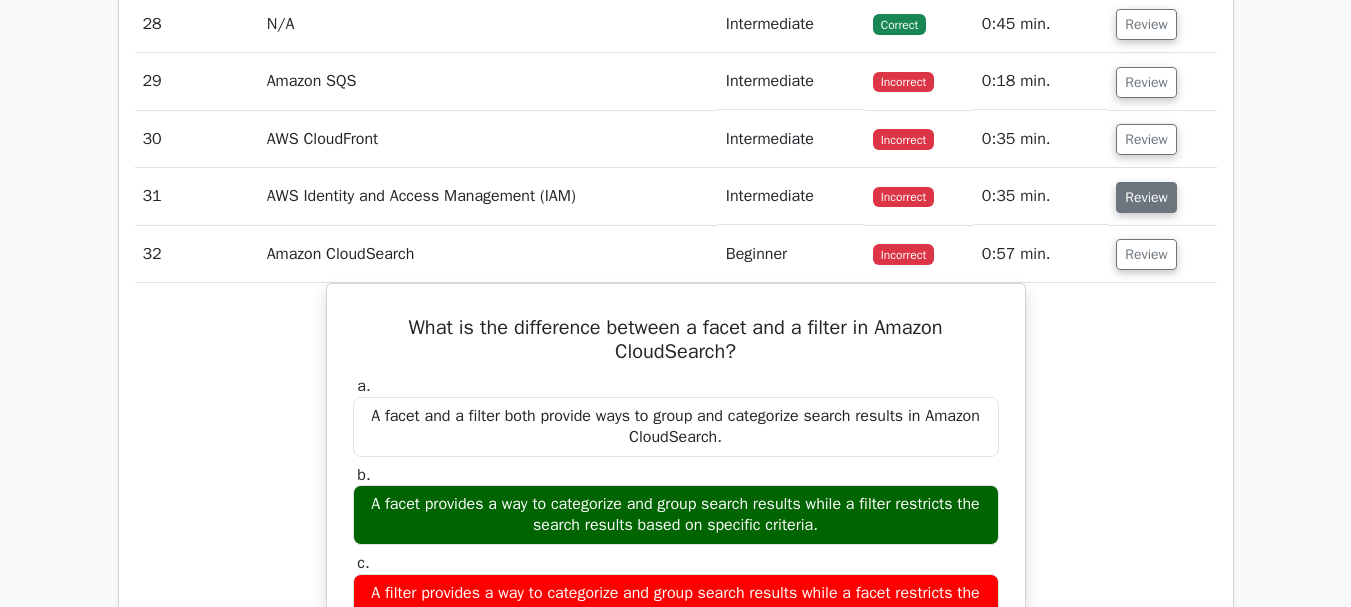 click on "Review" at bounding box center [1146, 197] 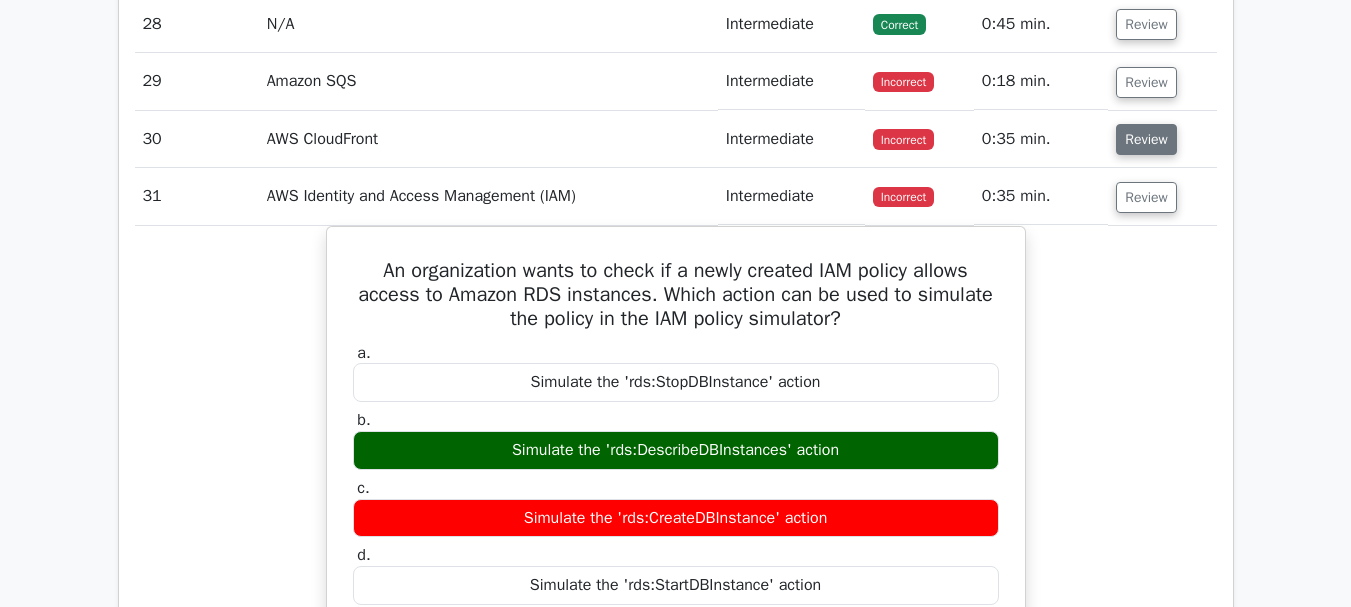 click on "Review" at bounding box center (1146, 139) 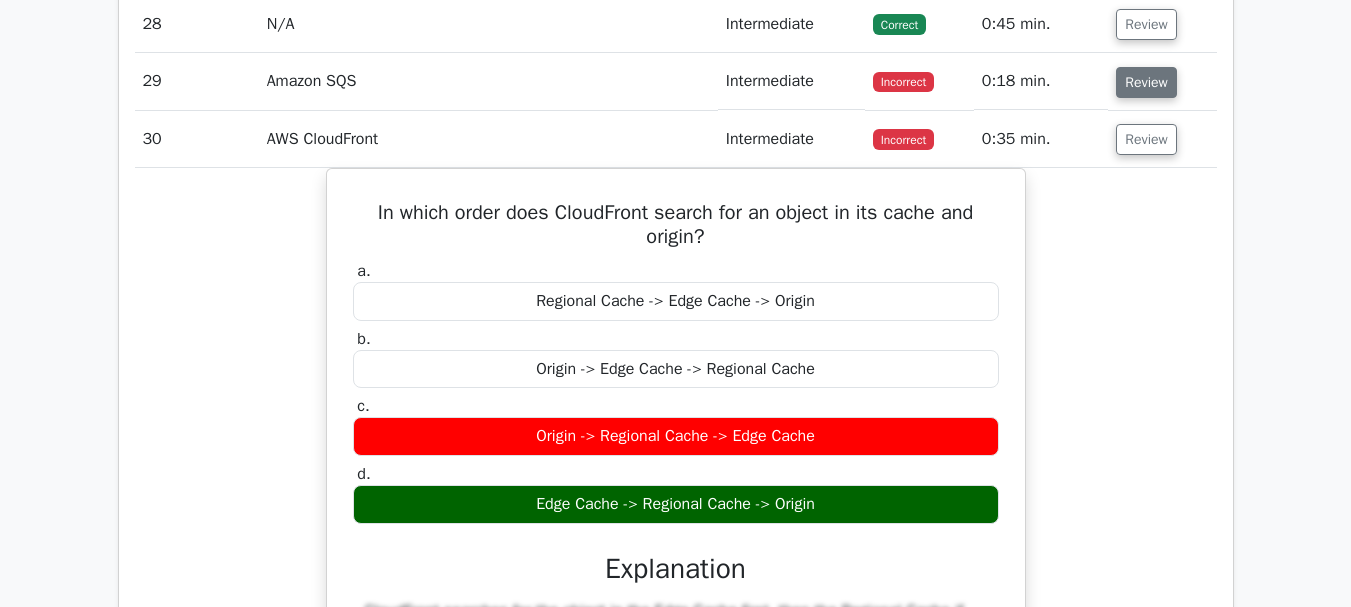 click on "Review" at bounding box center (1146, 82) 